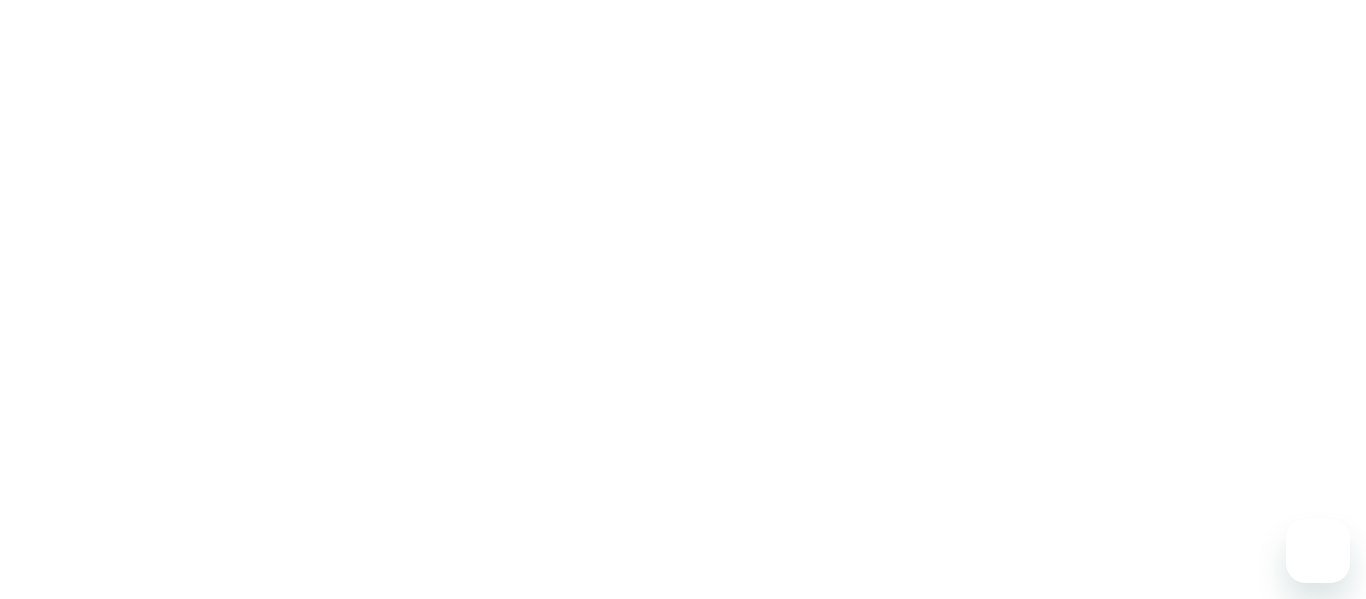 scroll, scrollTop: 0, scrollLeft: 0, axis: both 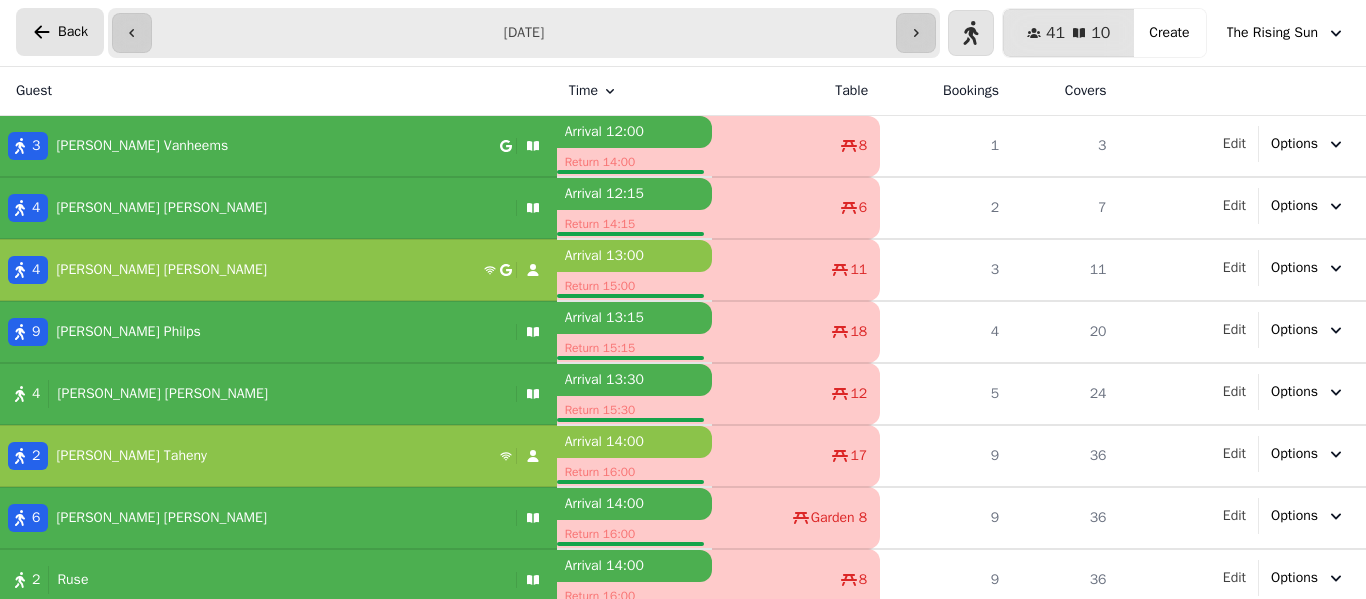 click on "Back" at bounding box center [73, 32] 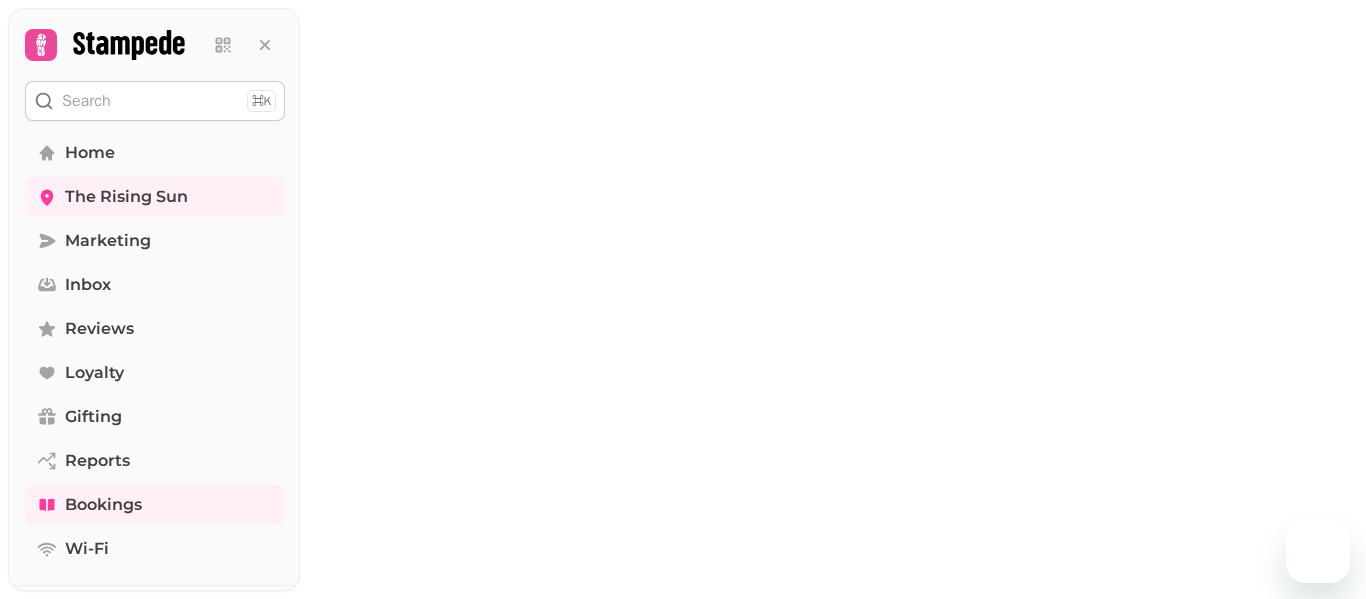 scroll, scrollTop: 0, scrollLeft: 0, axis: both 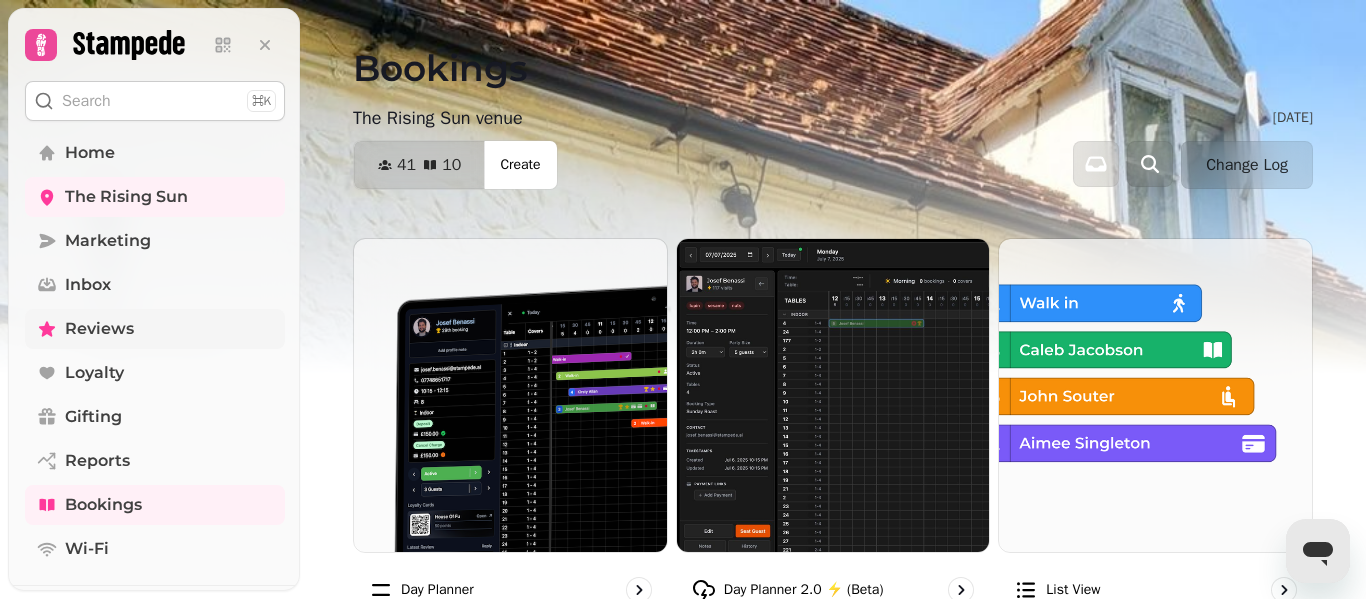 click on "Reviews" at bounding box center (99, 329) 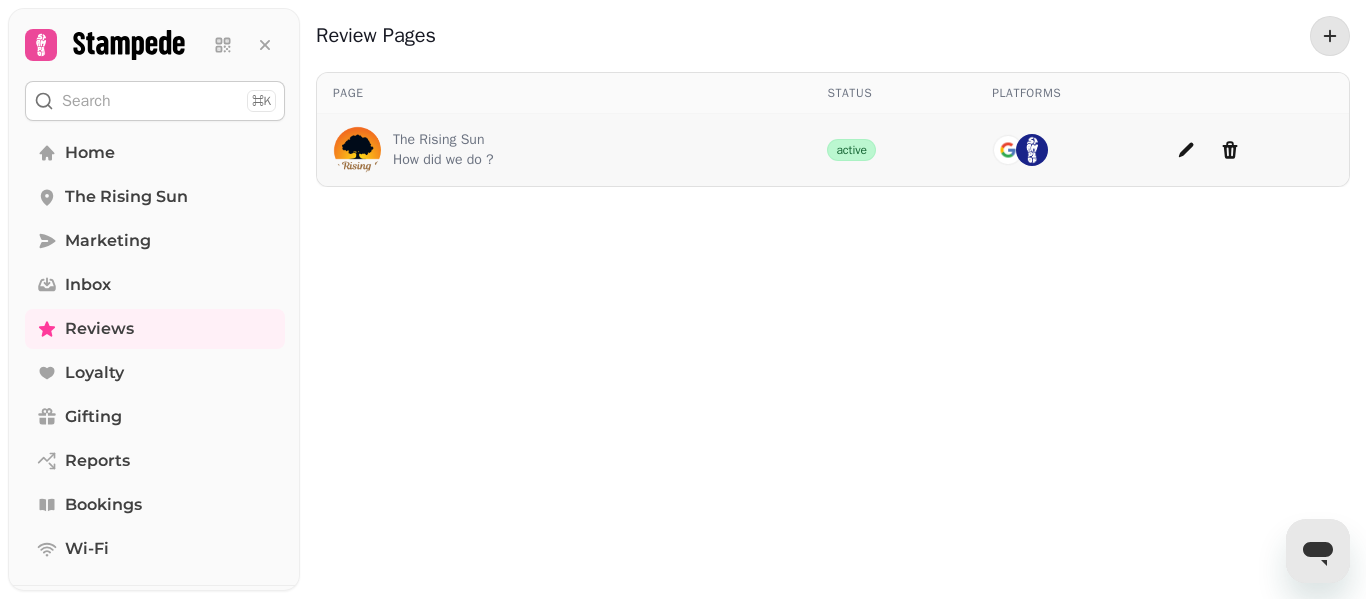 click on "The Rising Sun" at bounding box center (443, 140) 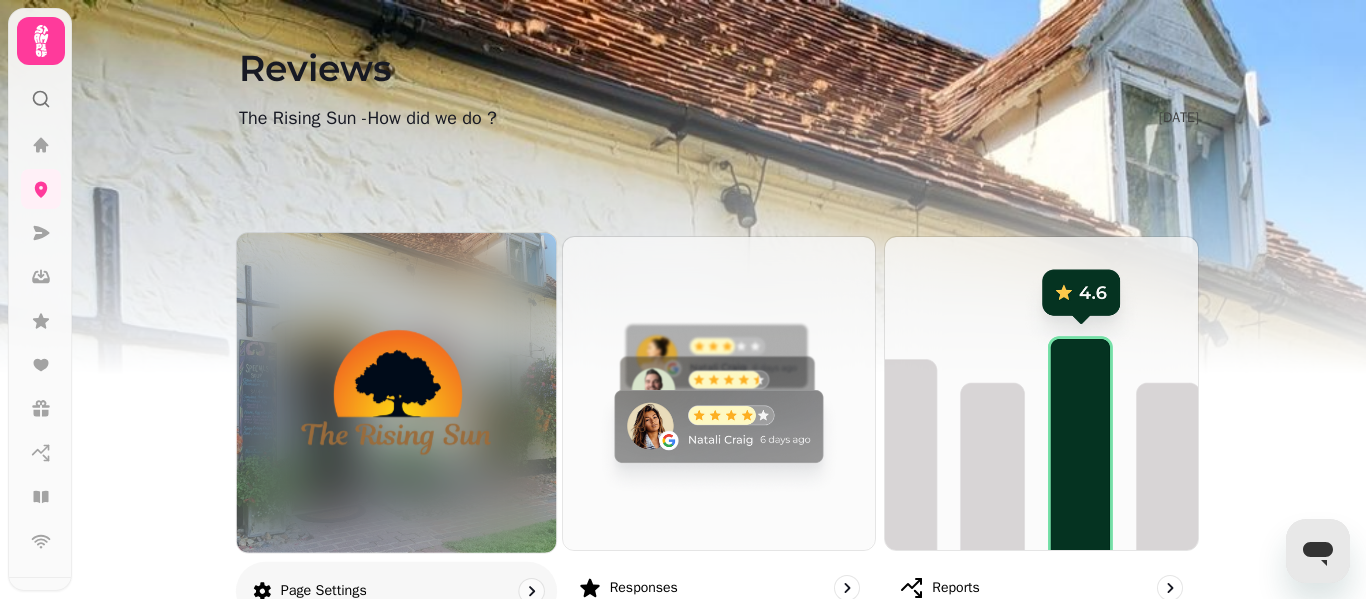 click at bounding box center (396, 392) 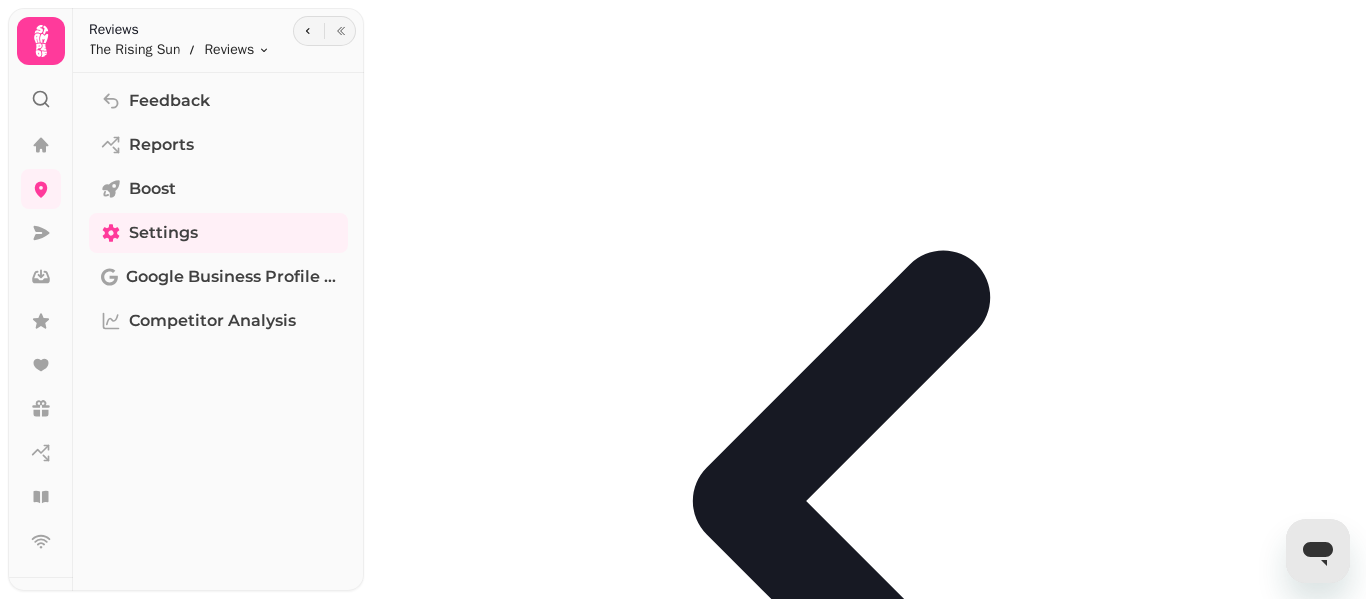 click on "Page title" at bounding box center [524, 1124] 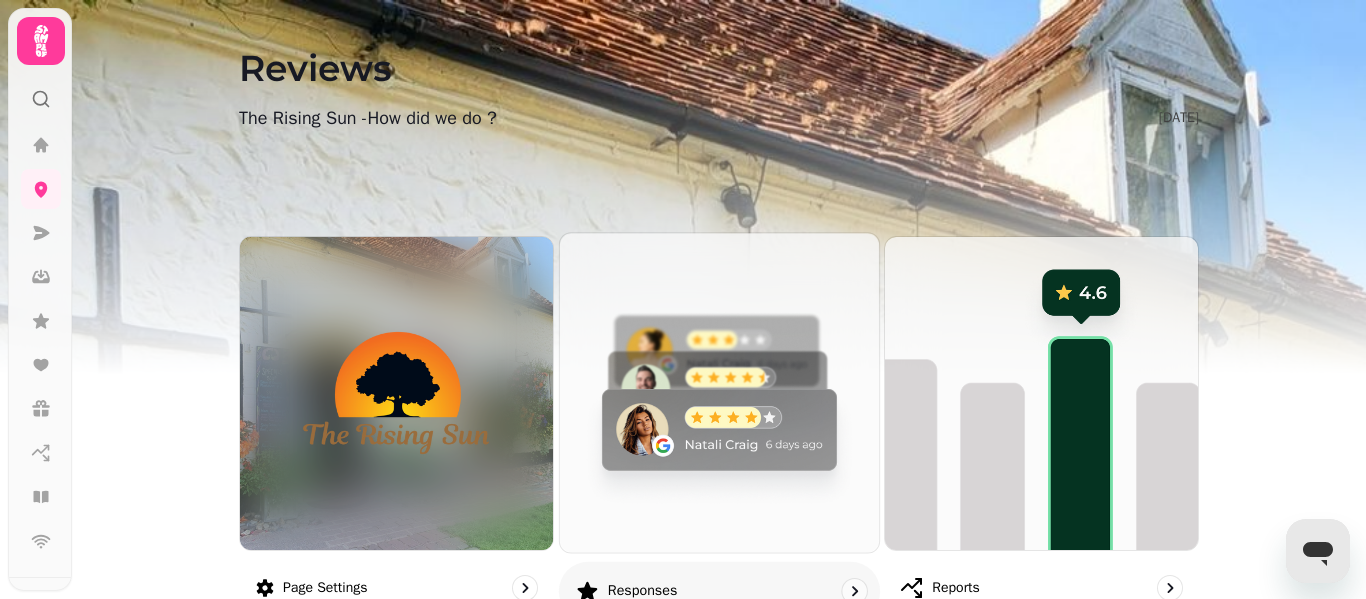 click at bounding box center (719, 392) 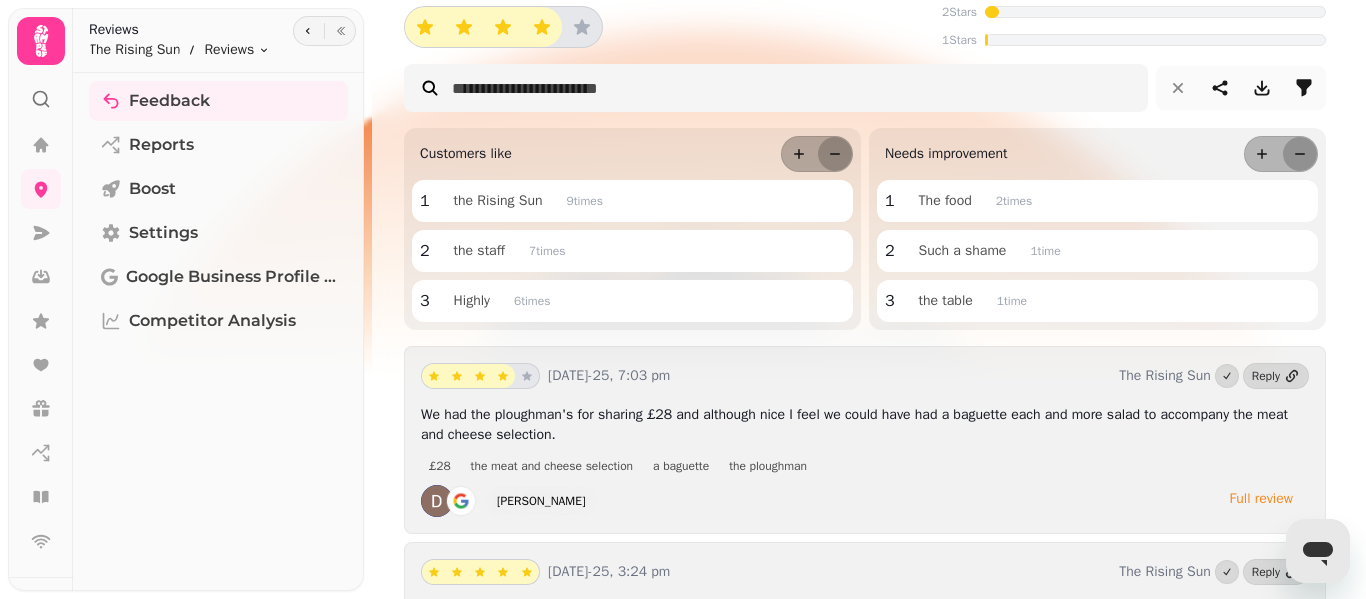 scroll, scrollTop: 160, scrollLeft: 0, axis: vertical 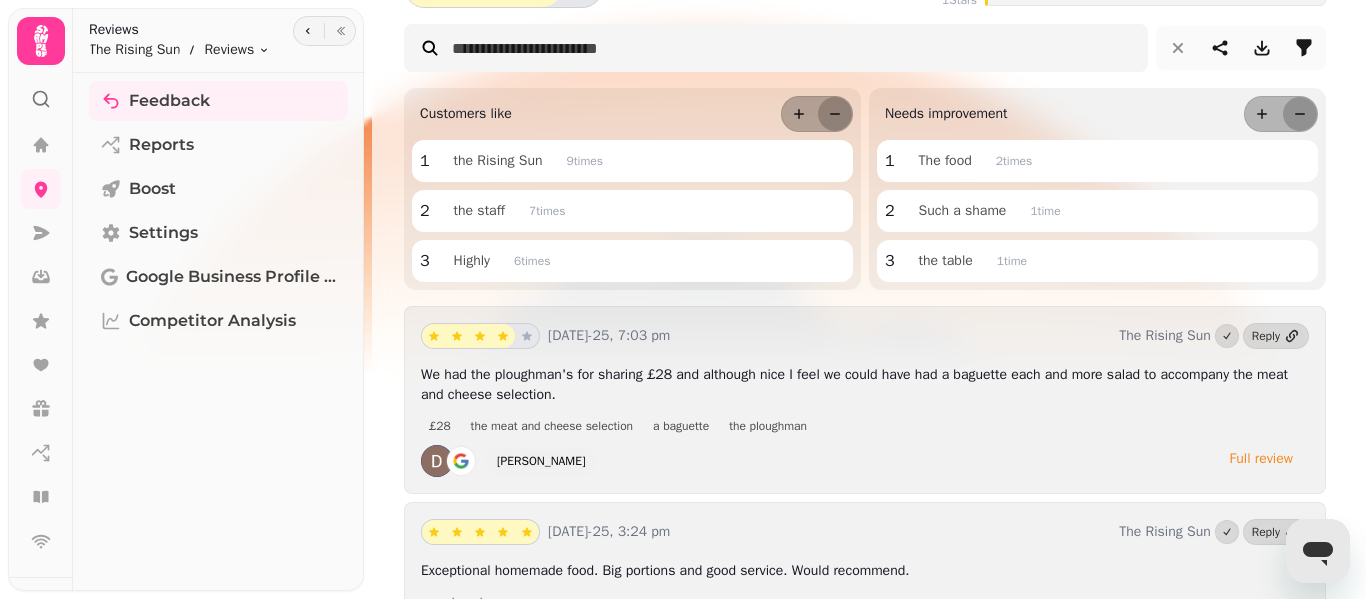 click on "Full review" at bounding box center (1261, 459) 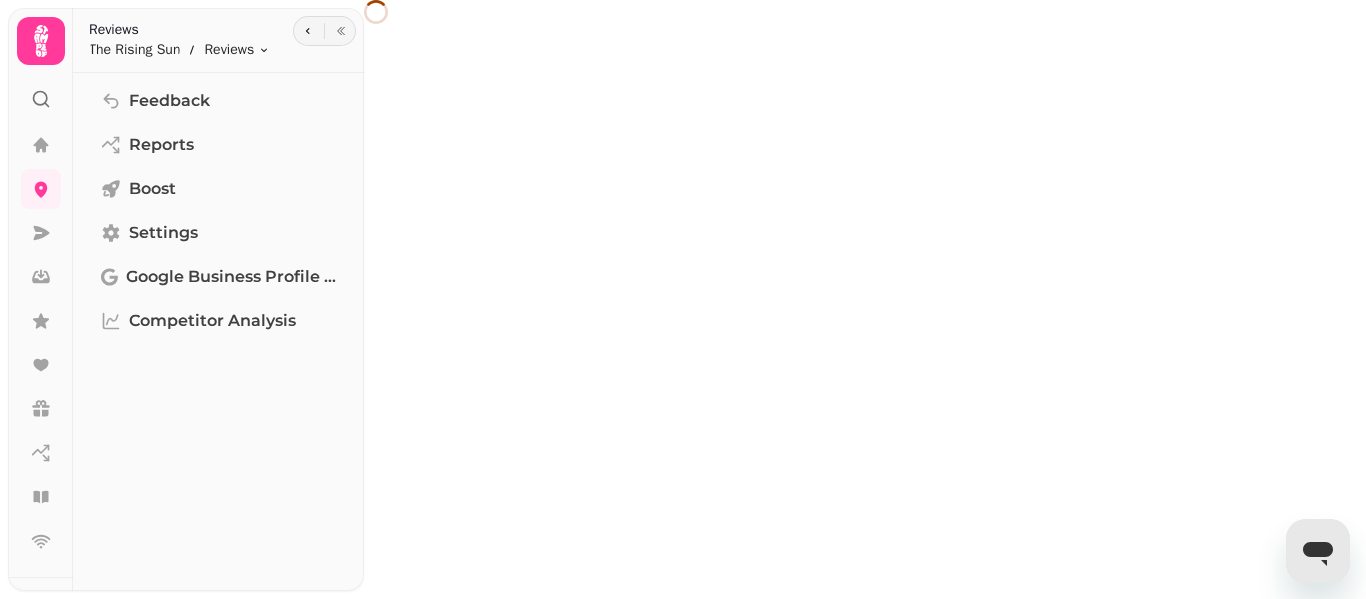 scroll, scrollTop: 0, scrollLeft: 0, axis: both 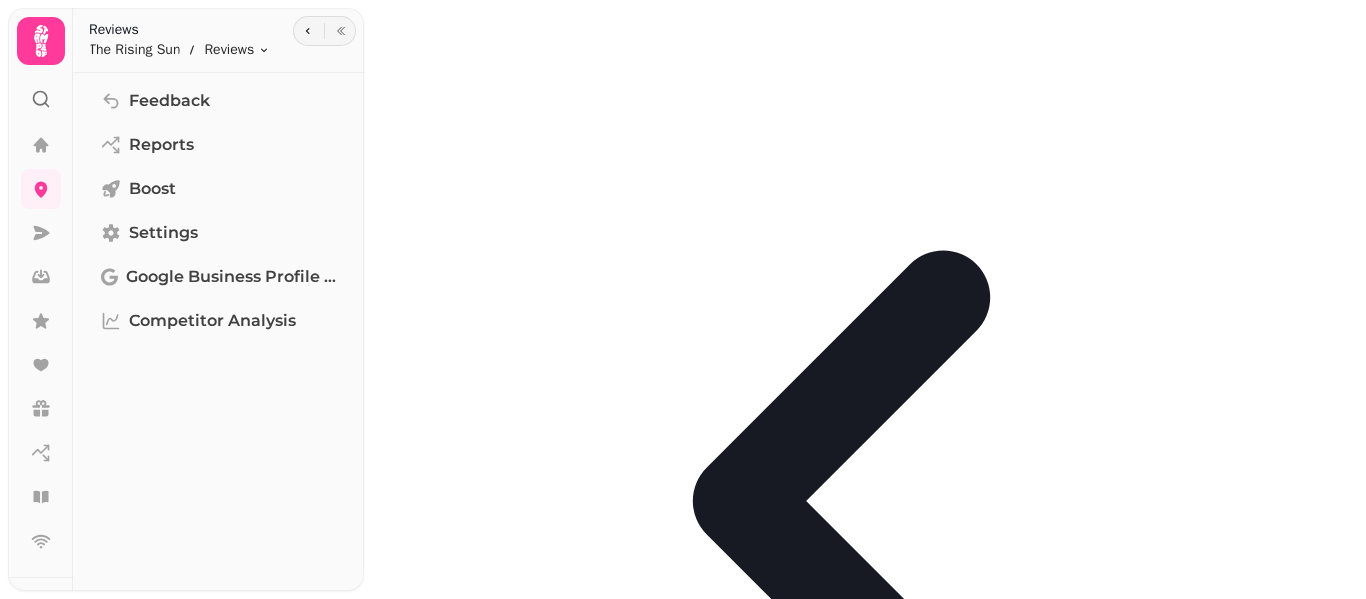 click 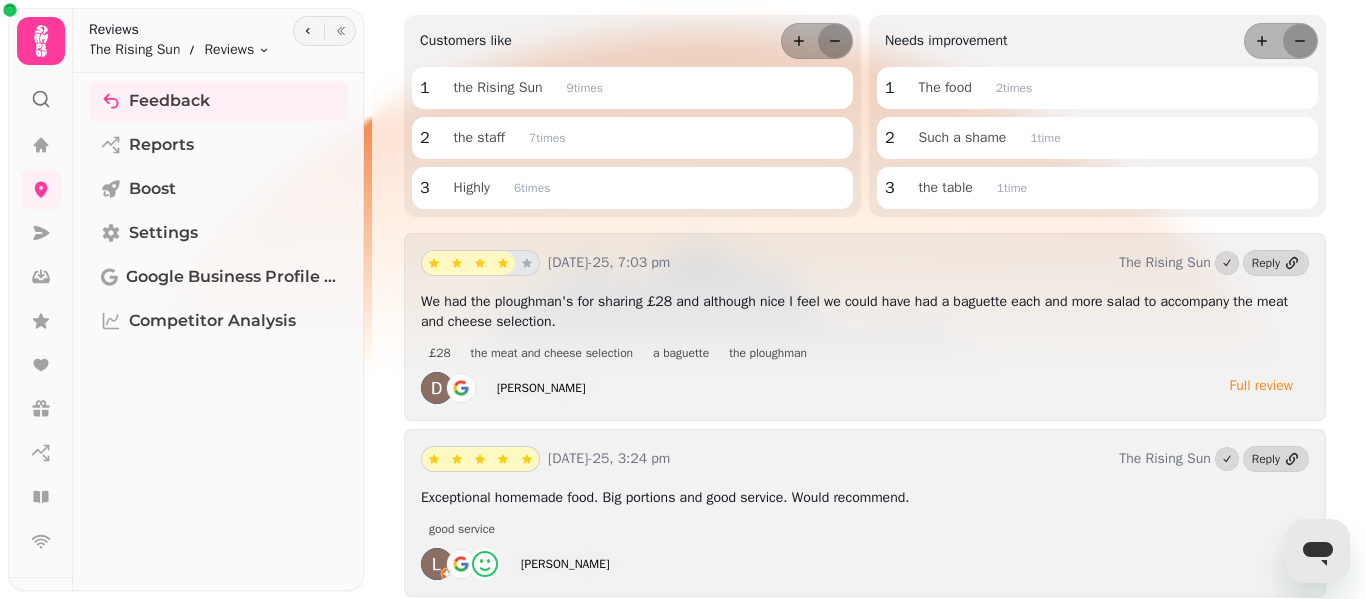scroll, scrollTop: 0, scrollLeft: 0, axis: both 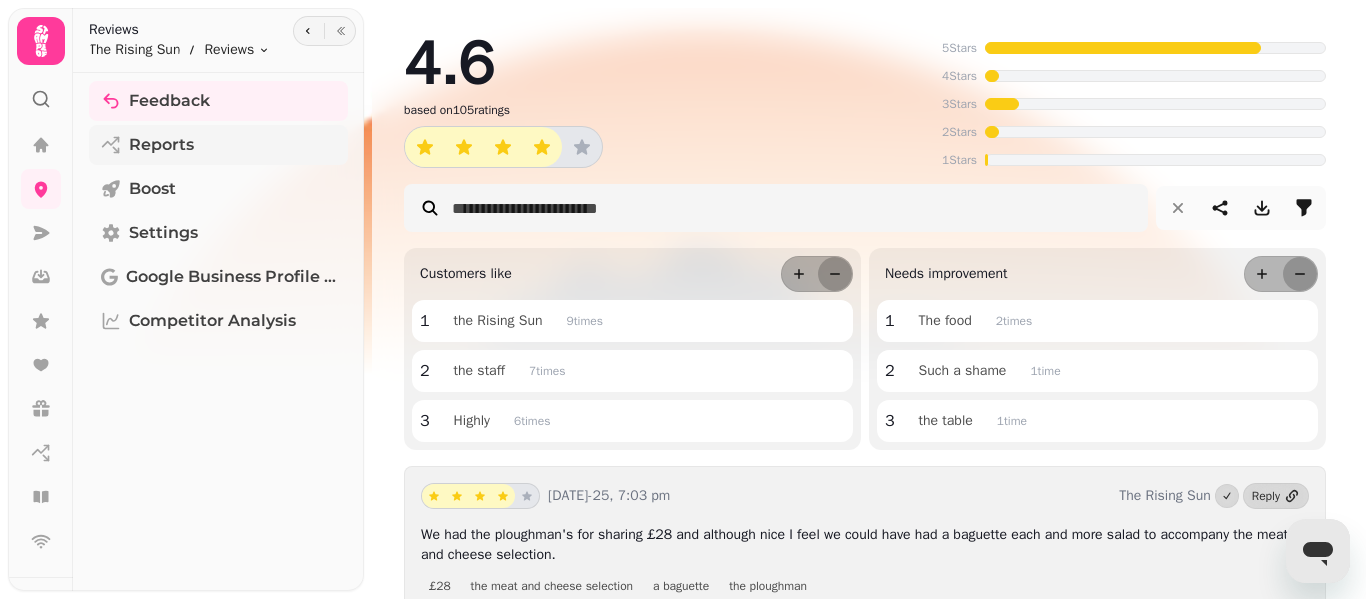 click on "Reports" at bounding box center (161, 145) 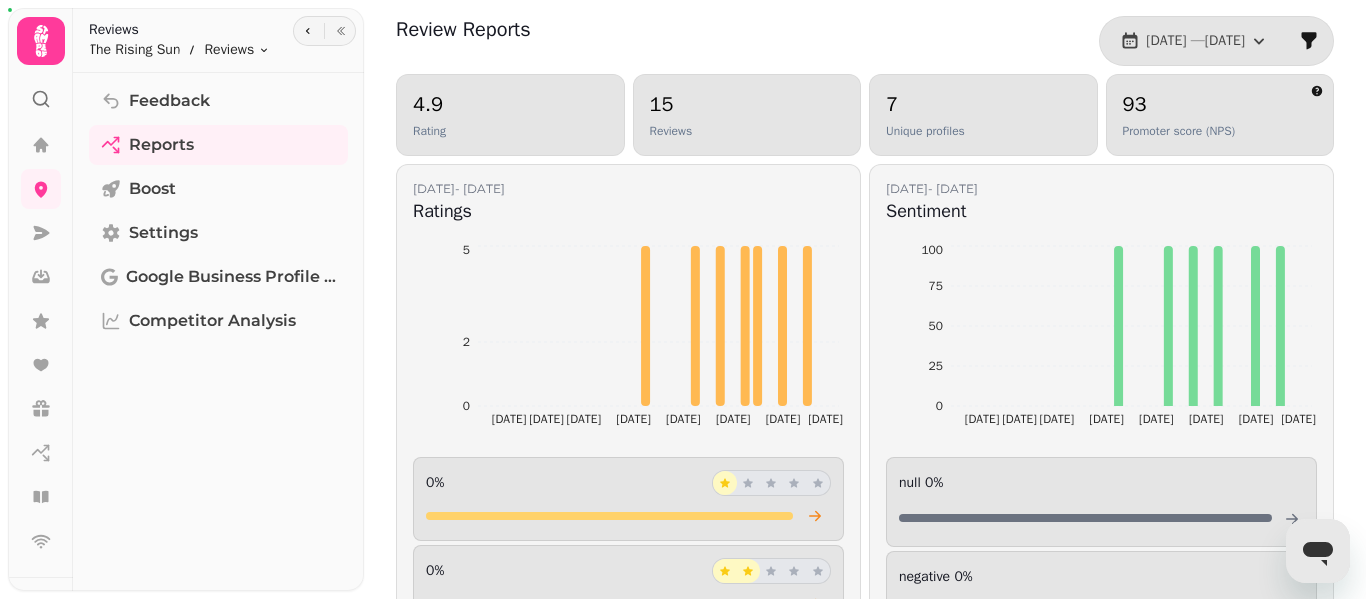 click on "4.9 Rating" at bounding box center [510, 115] 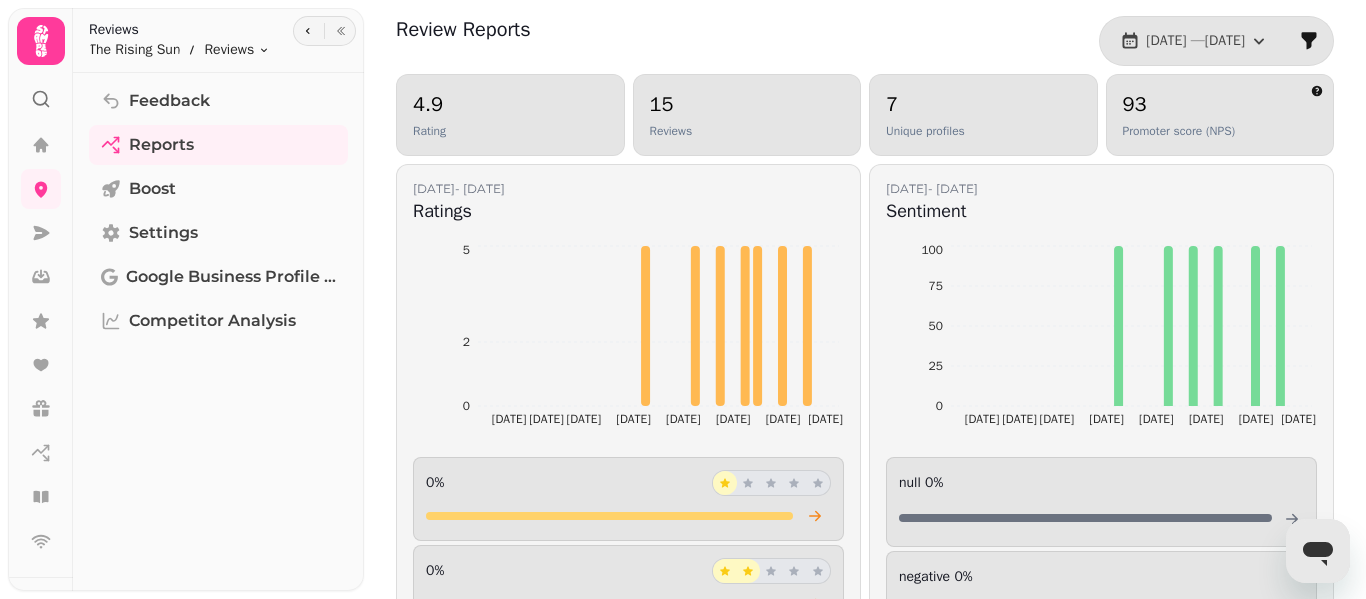 click on "4.9 Rating" at bounding box center [510, 115] 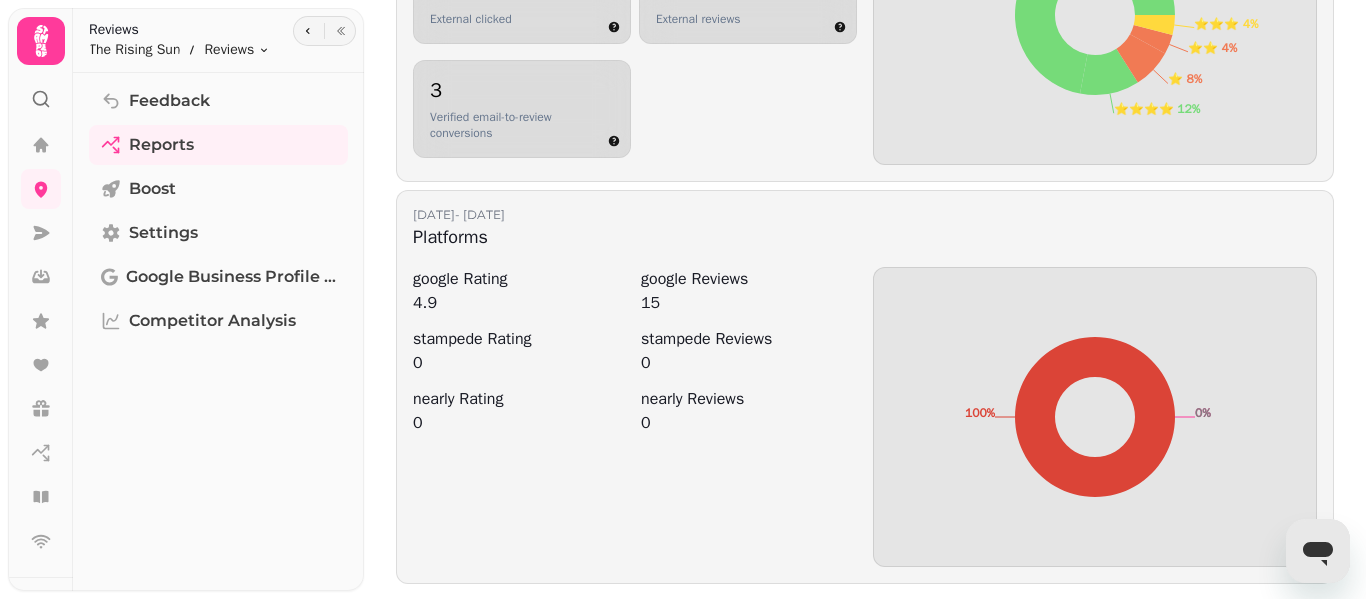 scroll, scrollTop: 1433, scrollLeft: 0, axis: vertical 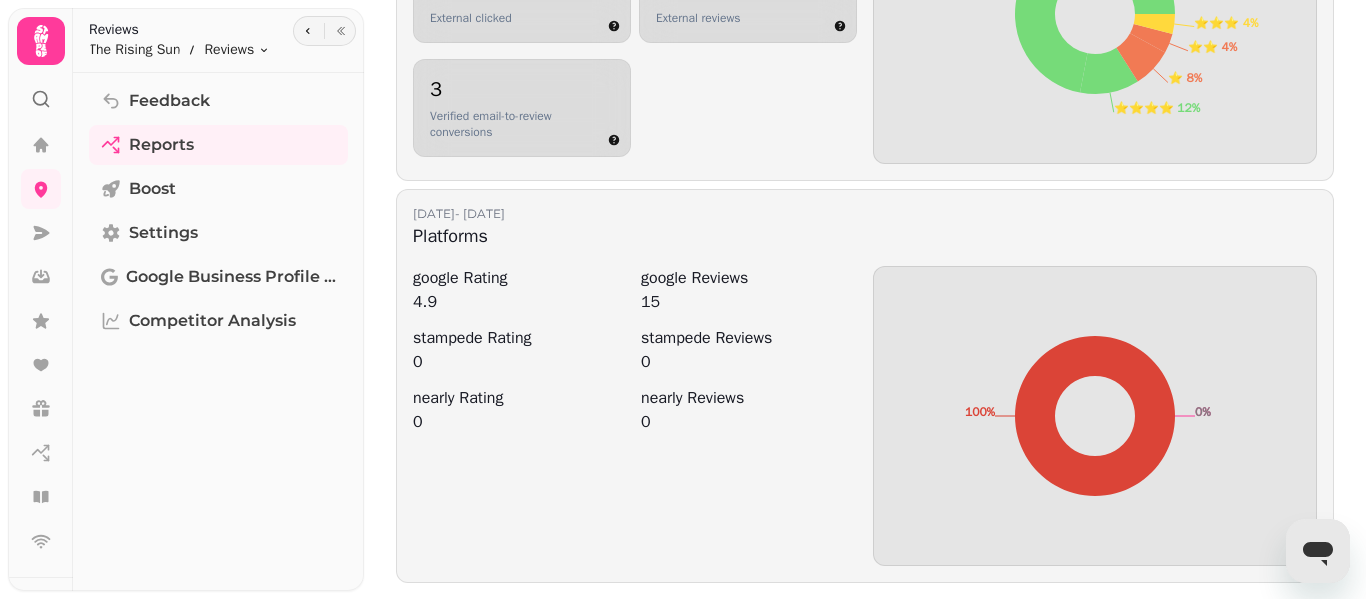 click 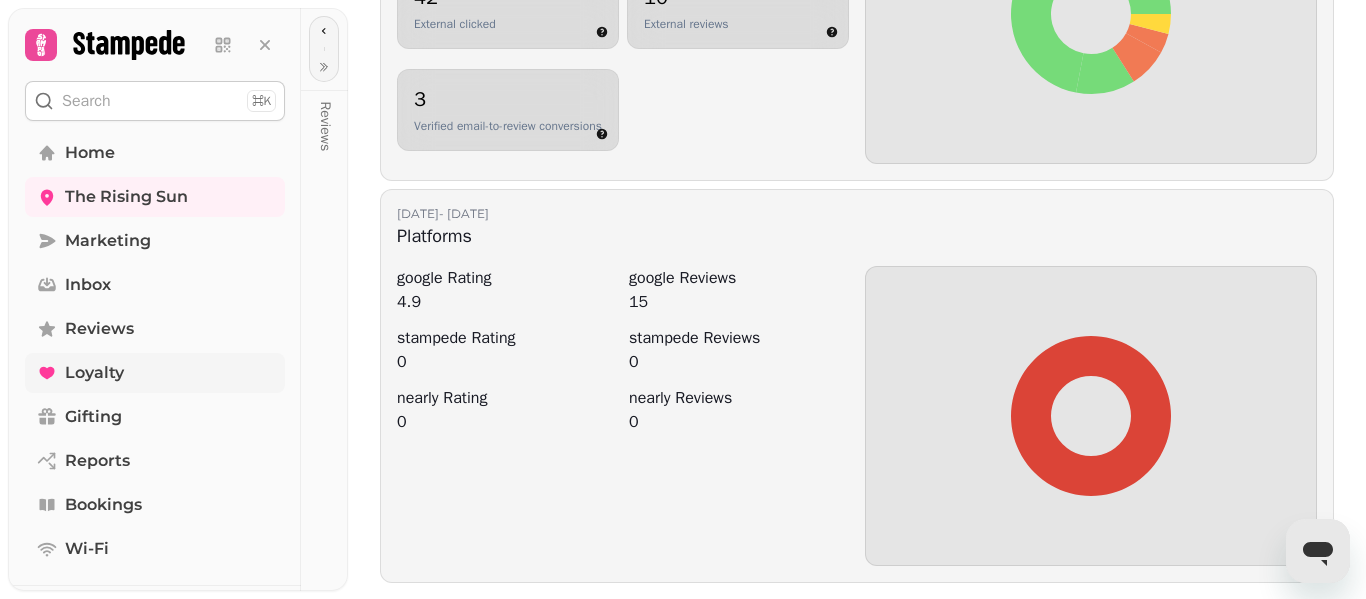 click on "Loyalty" at bounding box center [94, 373] 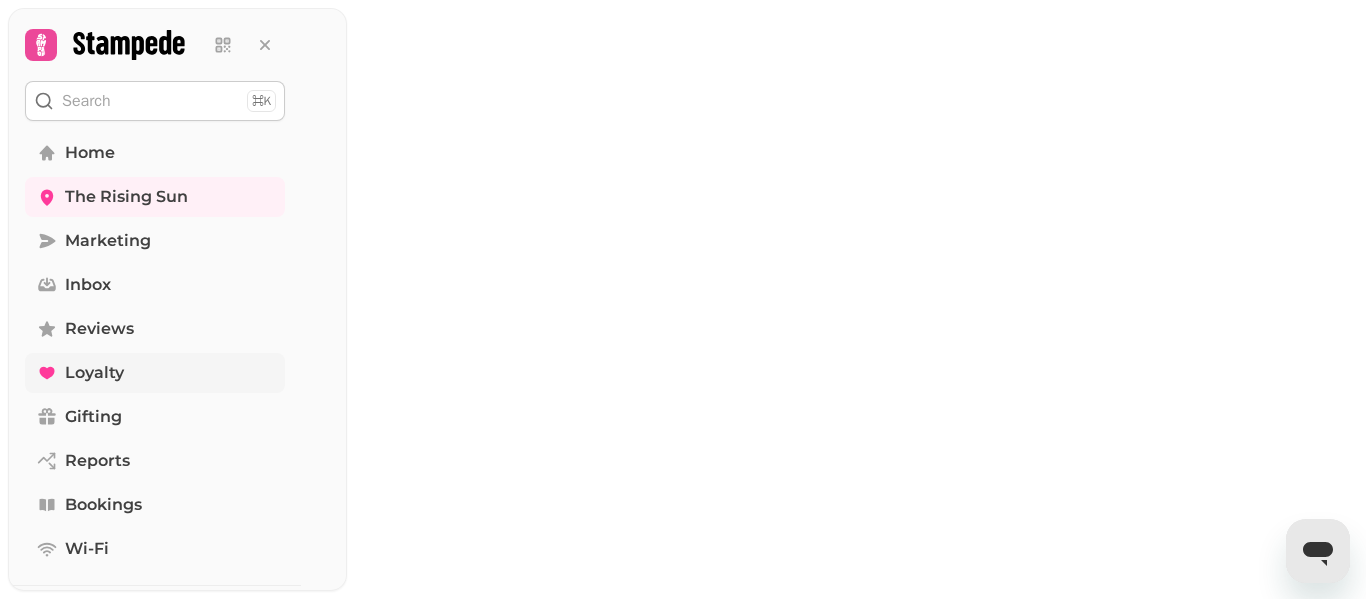 scroll, scrollTop: 0, scrollLeft: 0, axis: both 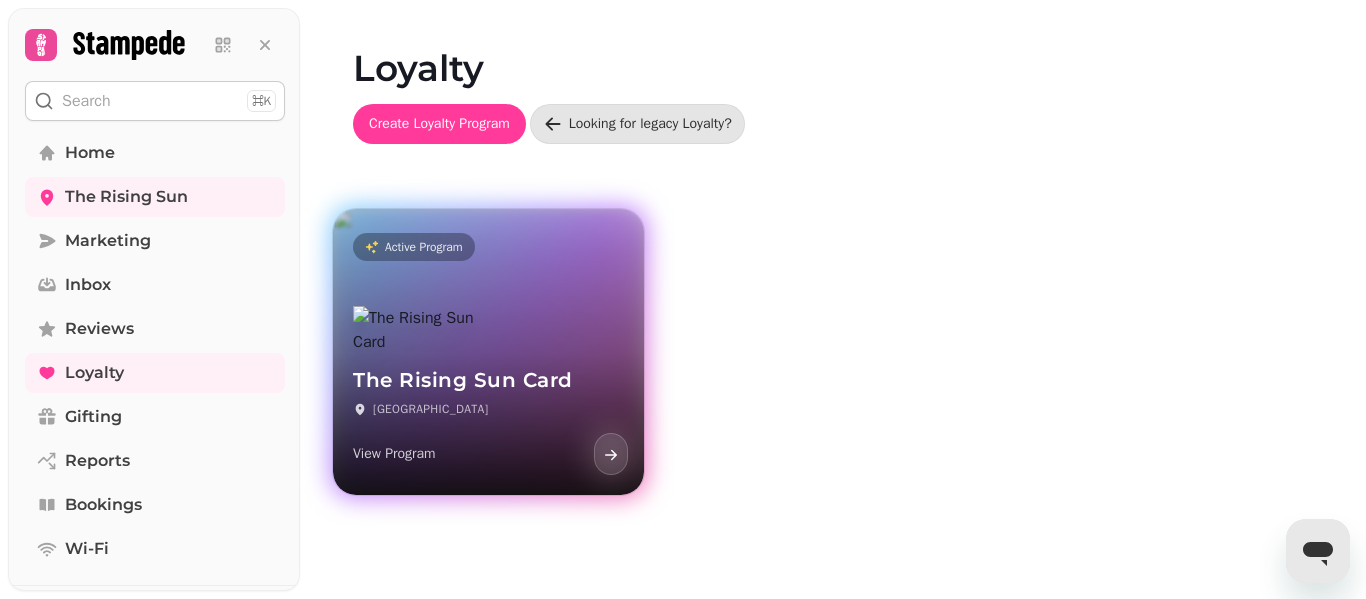click at bounding box center (417, 372) 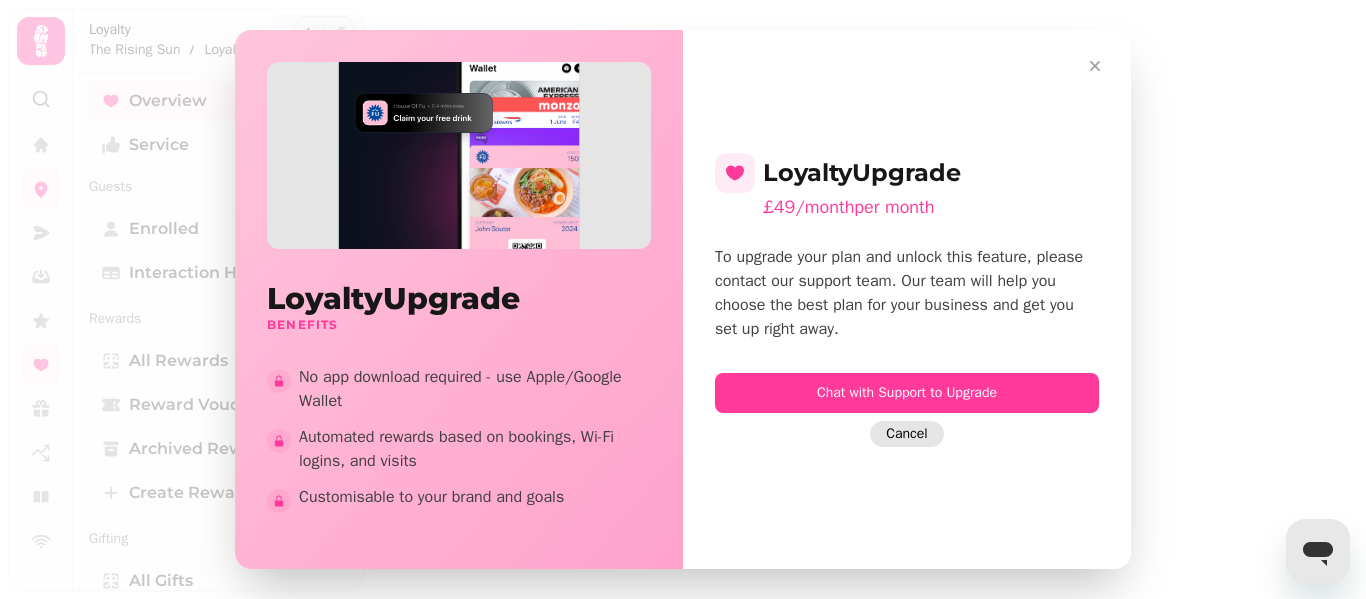 click on "Cancel" at bounding box center (906, 434) 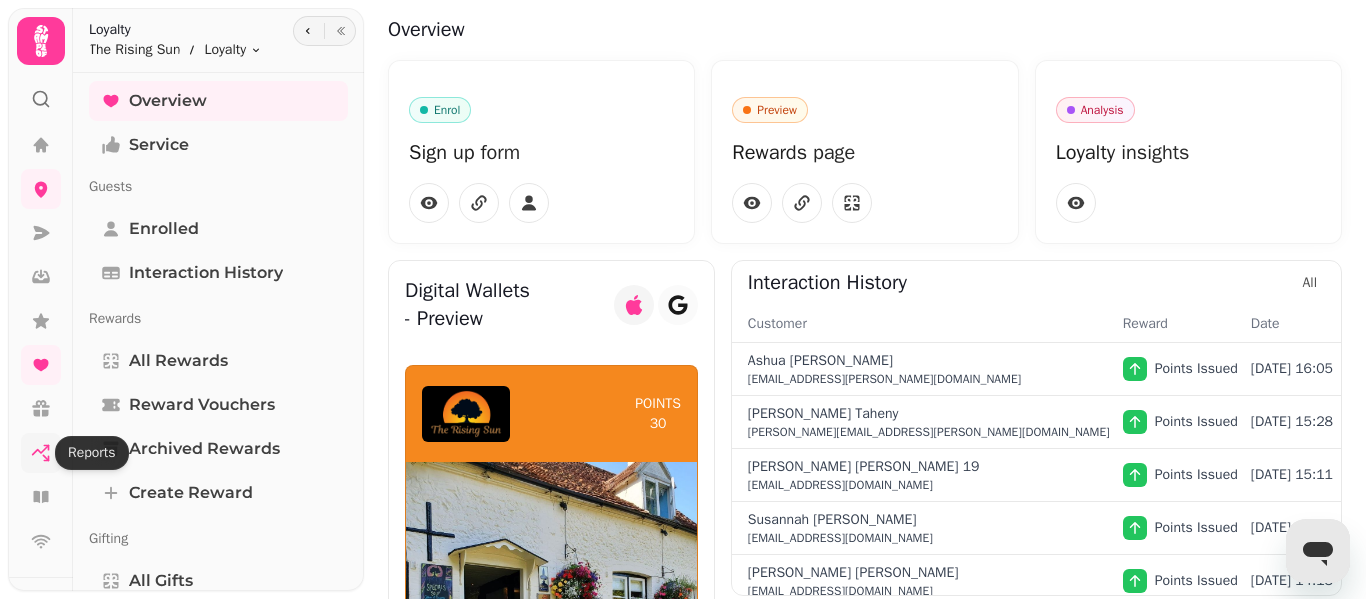 click 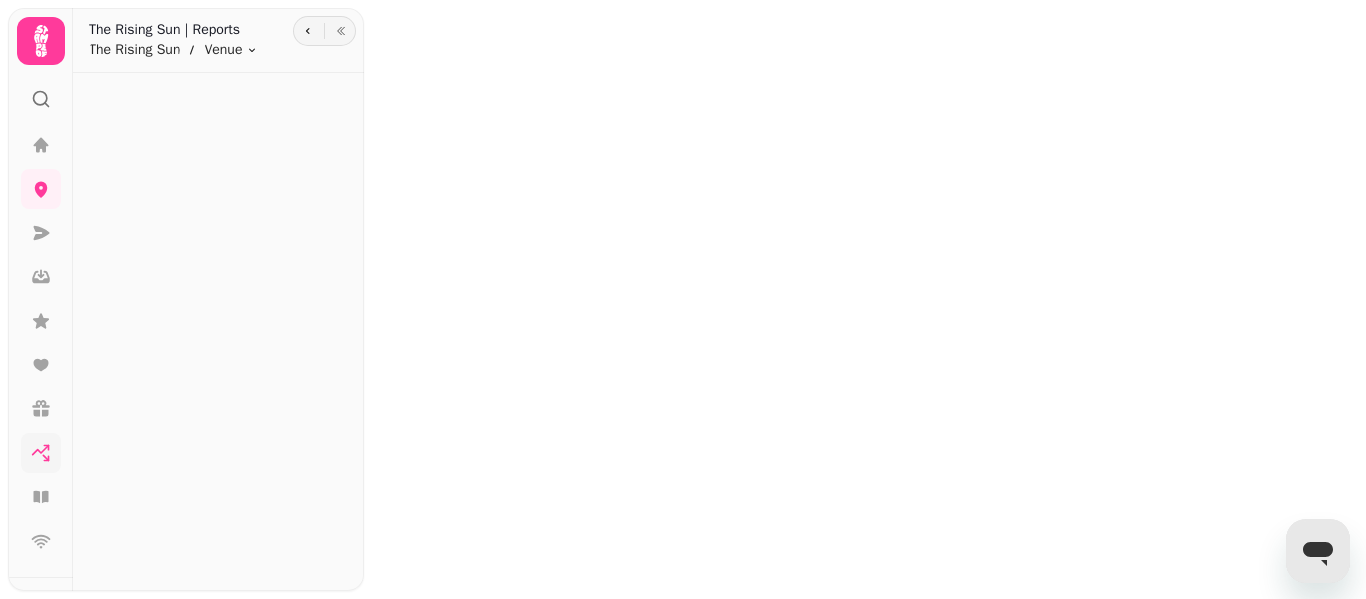 select on "**" 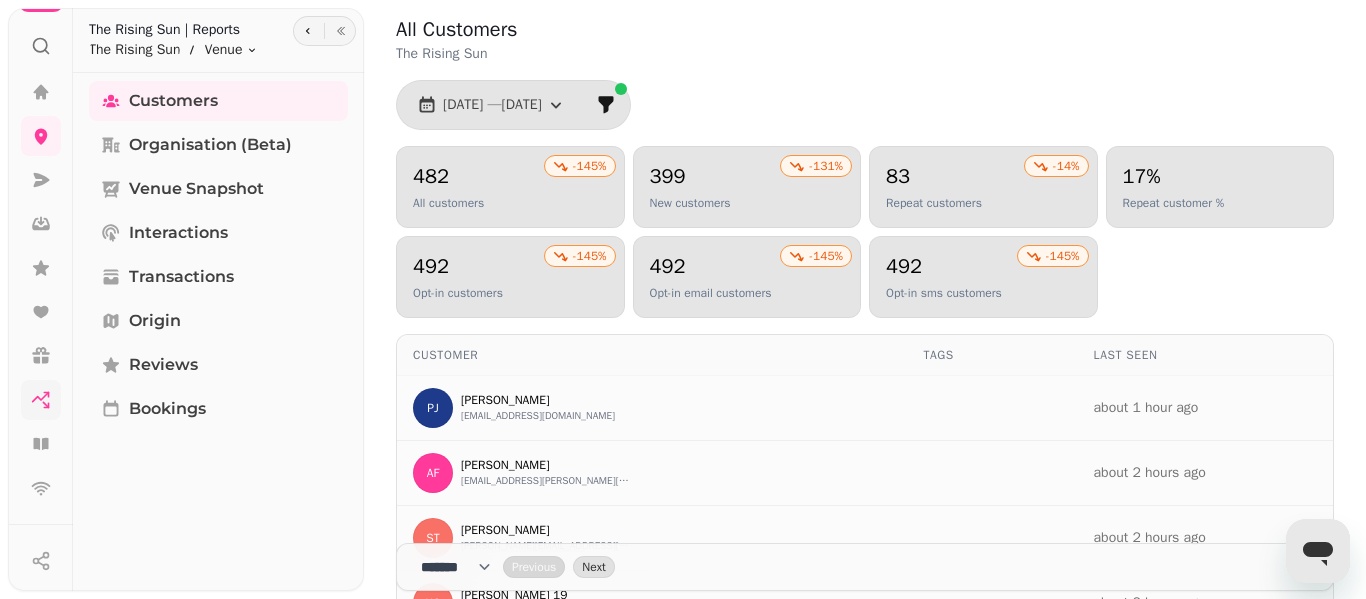 scroll, scrollTop: 0, scrollLeft: 0, axis: both 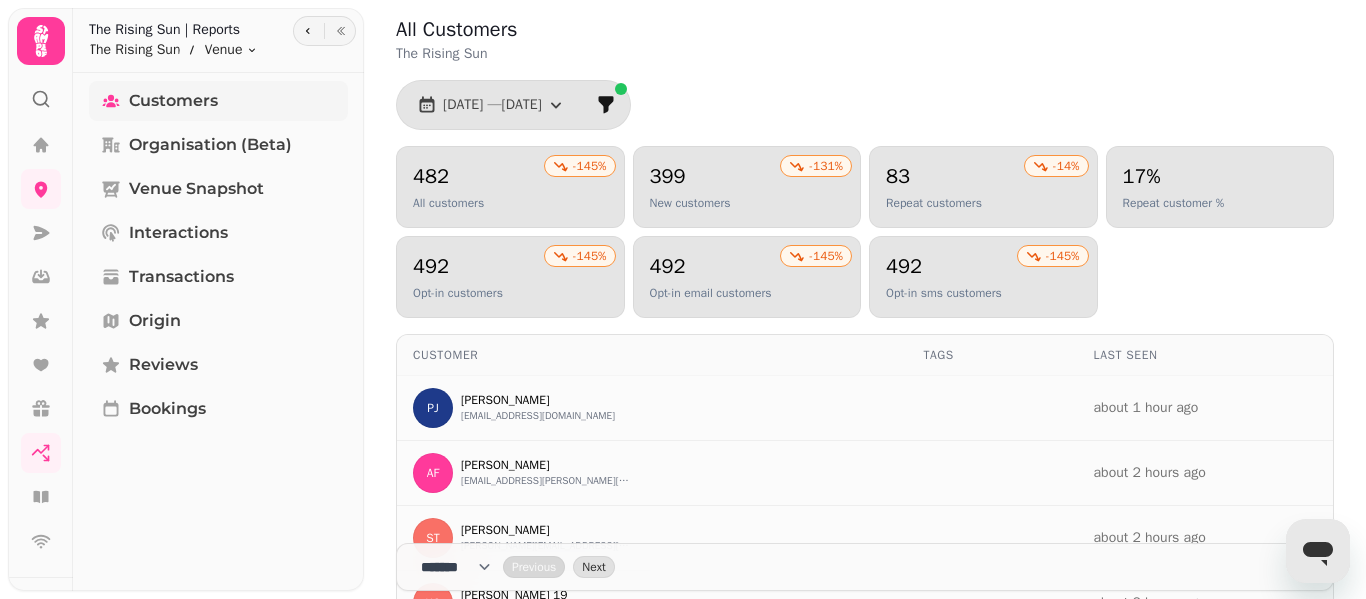 click on "Customers" at bounding box center (173, 101) 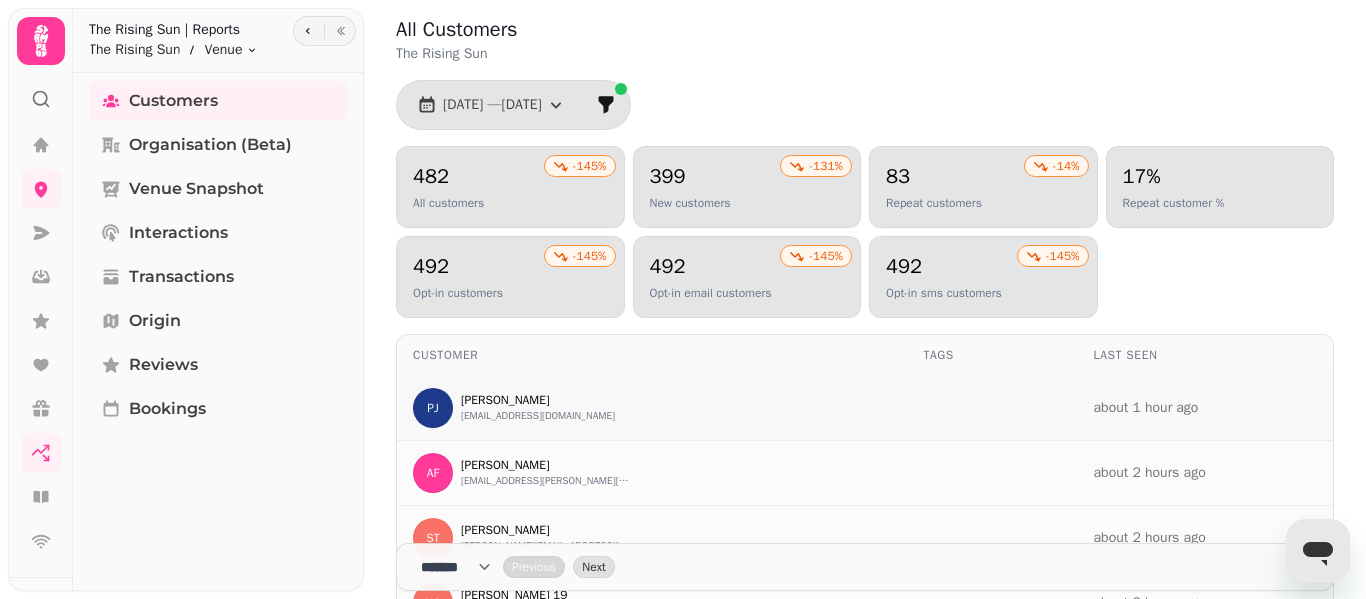 click on "about 1 hour ago" at bounding box center (1205, 408) 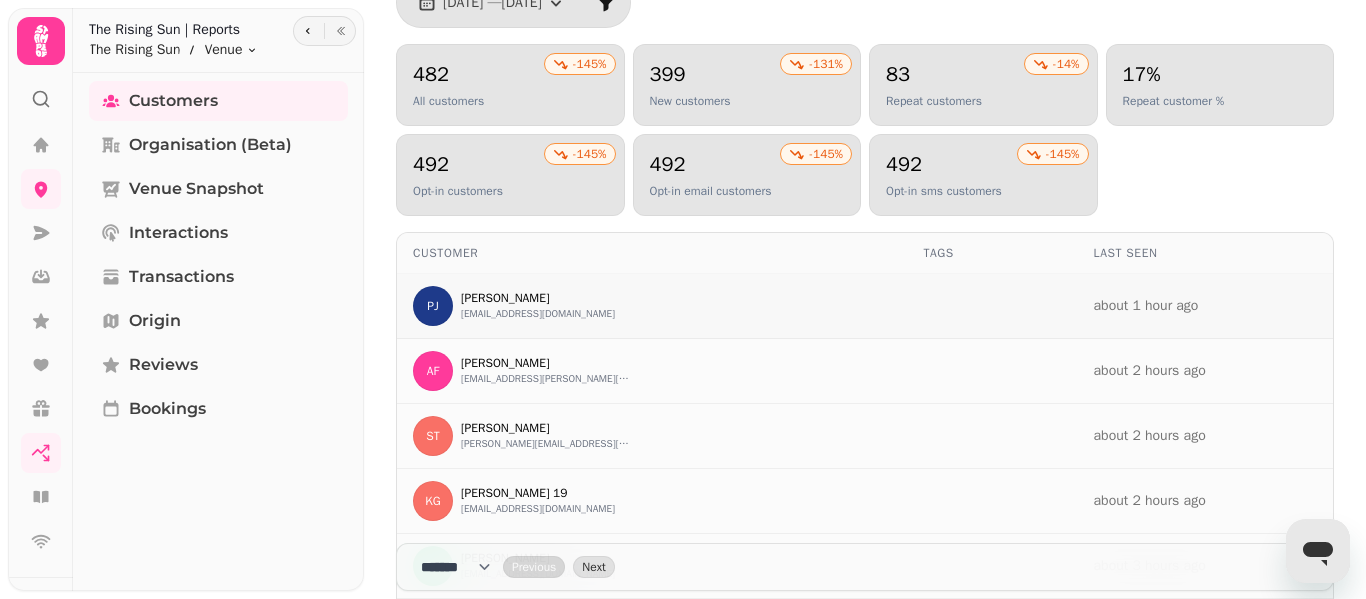 scroll, scrollTop: 67, scrollLeft: 0, axis: vertical 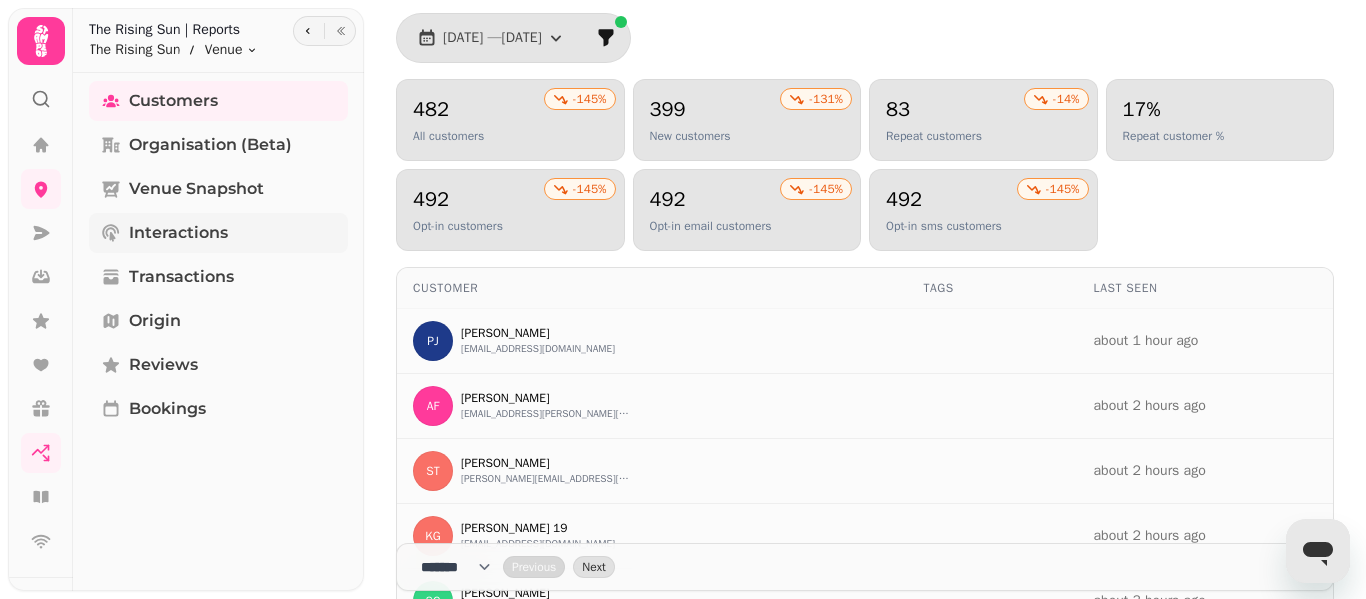 click on "Interactions" at bounding box center (218, 233) 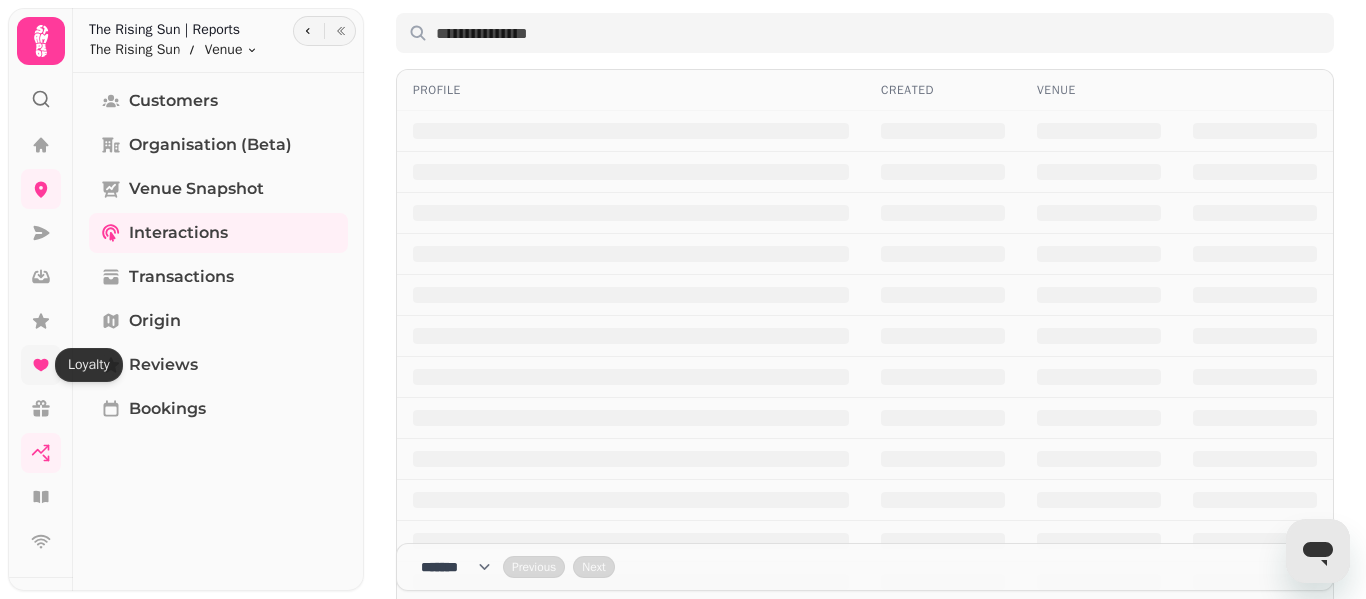 click 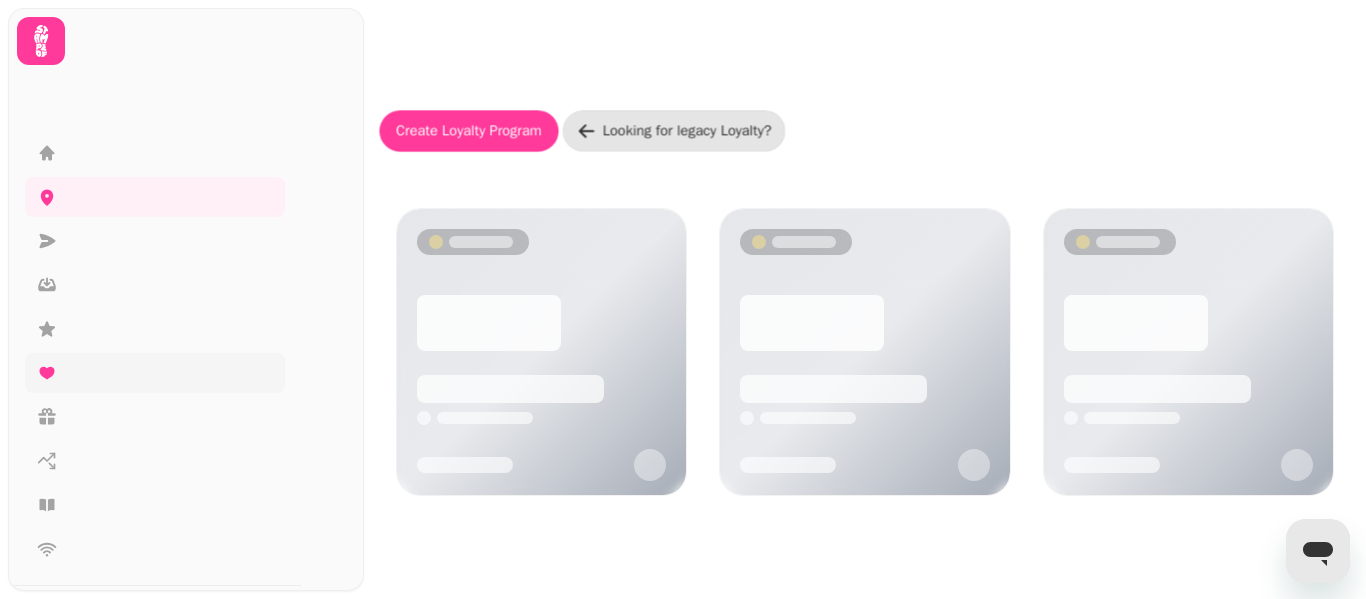 scroll, scrollTop: 0, scrollLeft: 0, axis: both 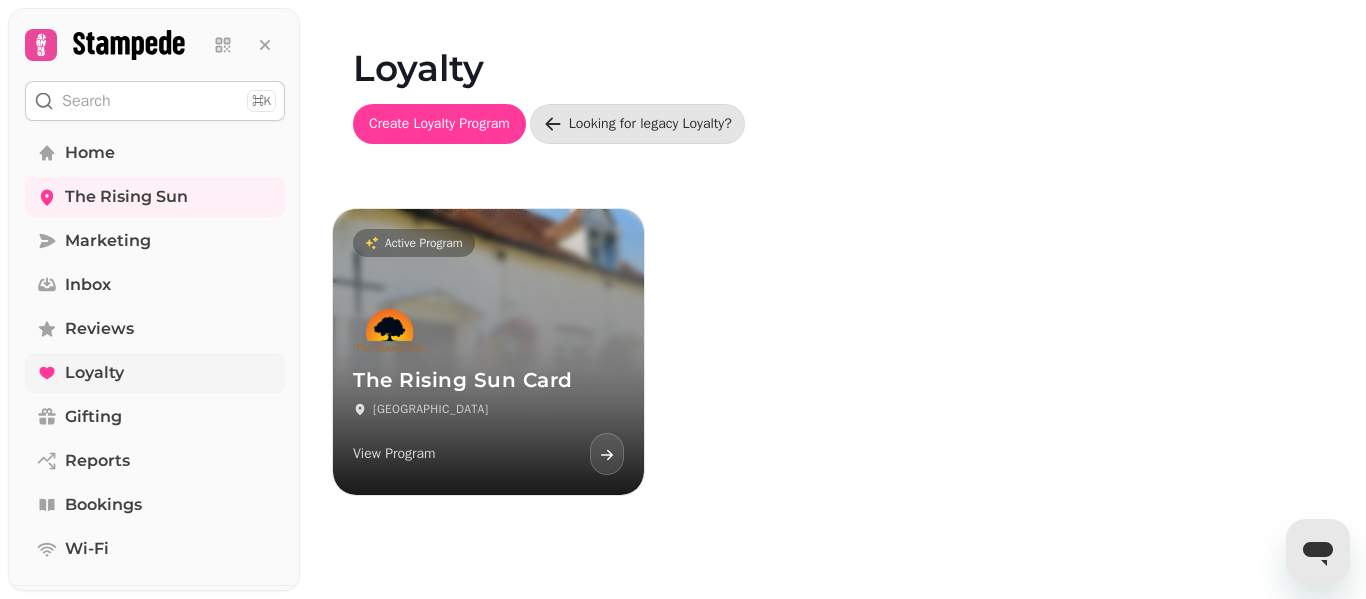 click on "Active Program The Rising Sun Card Henley-on-Thames View Program" at bounding box center (488, 352) 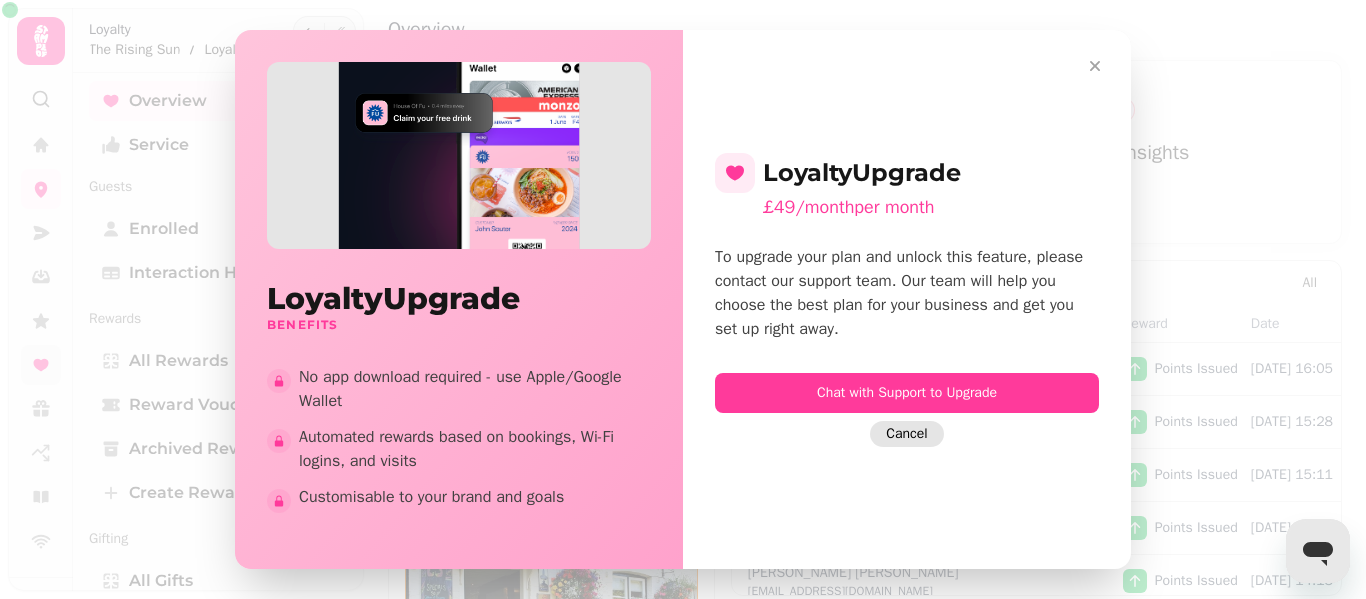 click on "Cancel" at bounding box center [906, 434] 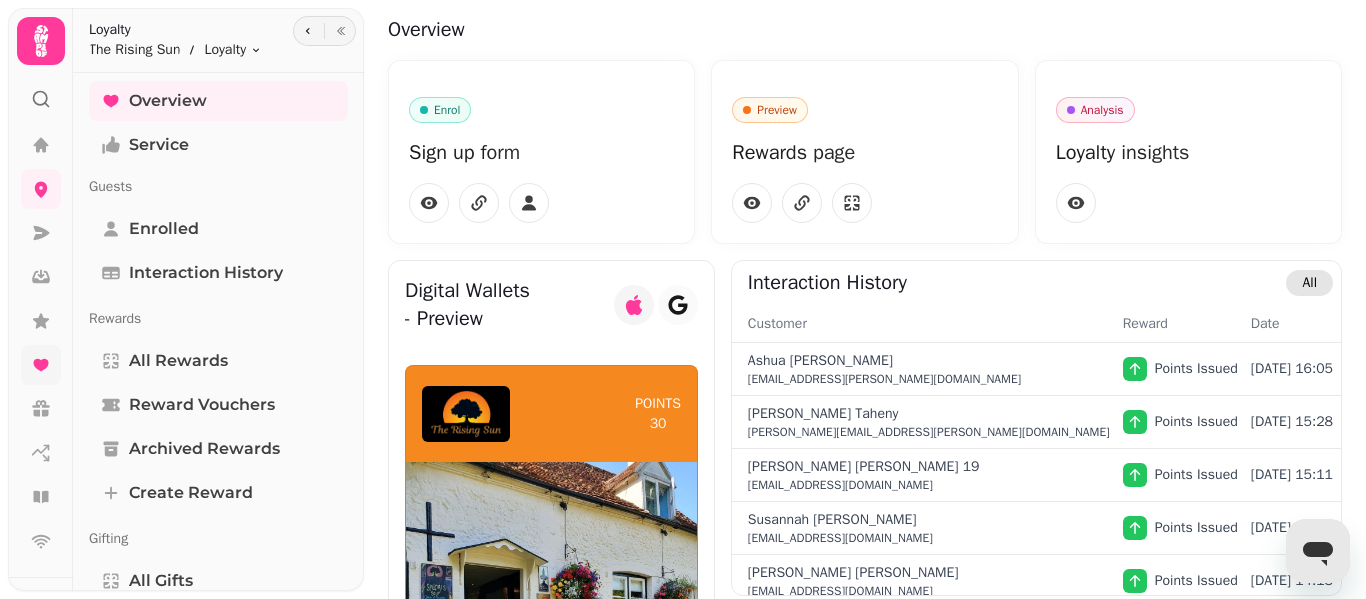 click on "All" at bounding box center (1309, 283) 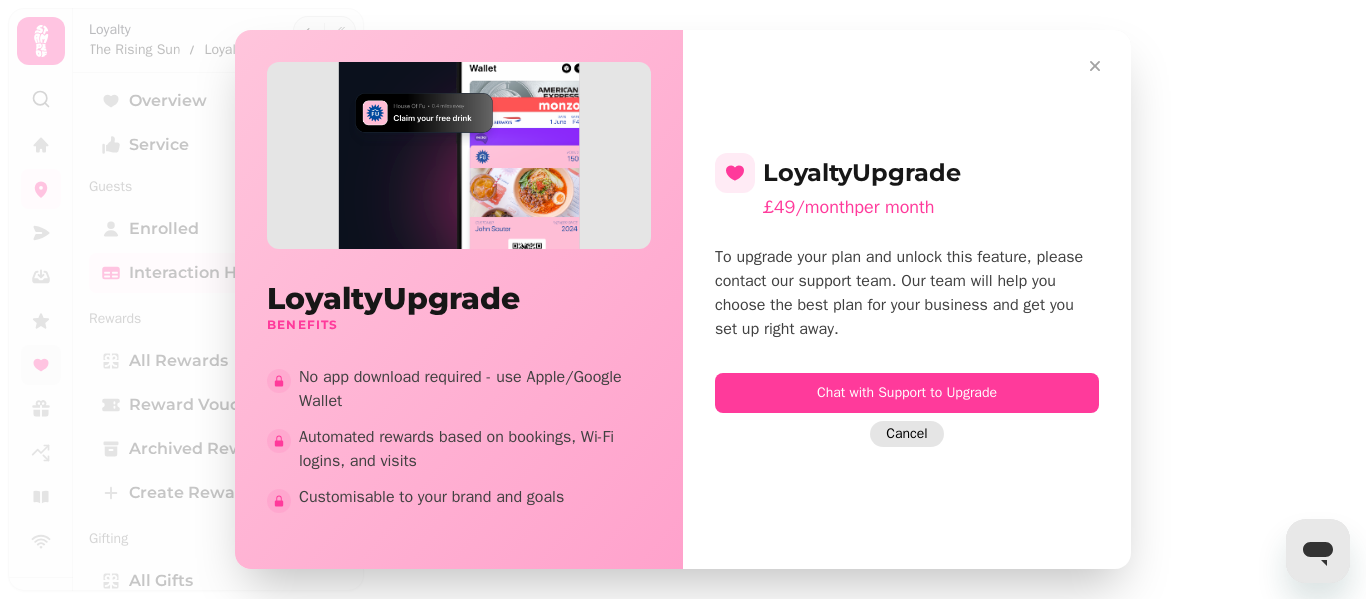 select on "**" 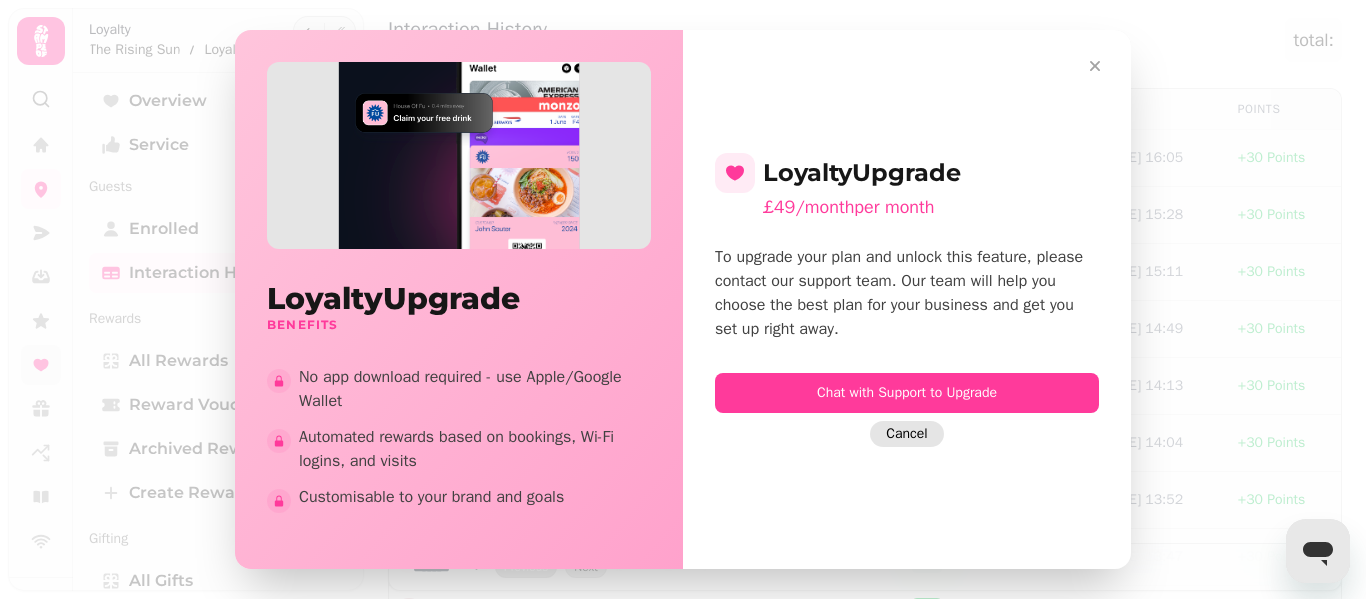 click on "Cancel" at bounding box center (906, 434) 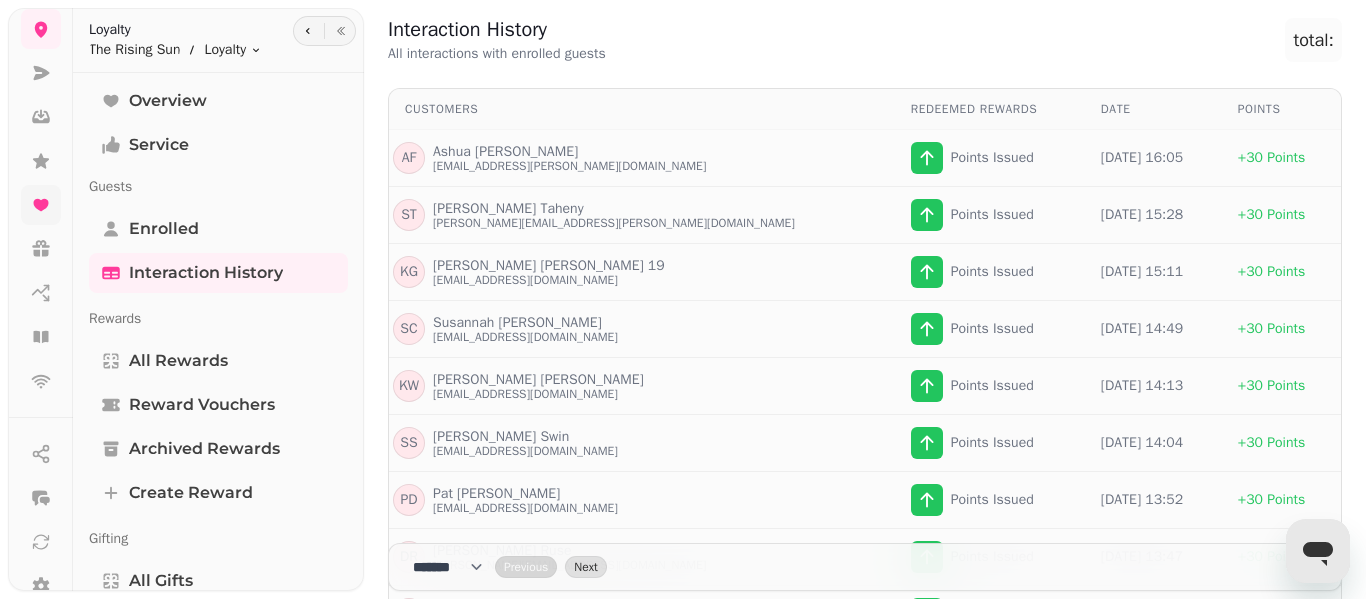scroll, scrollTop: 200, scrollLeft: 0, axis: vertical 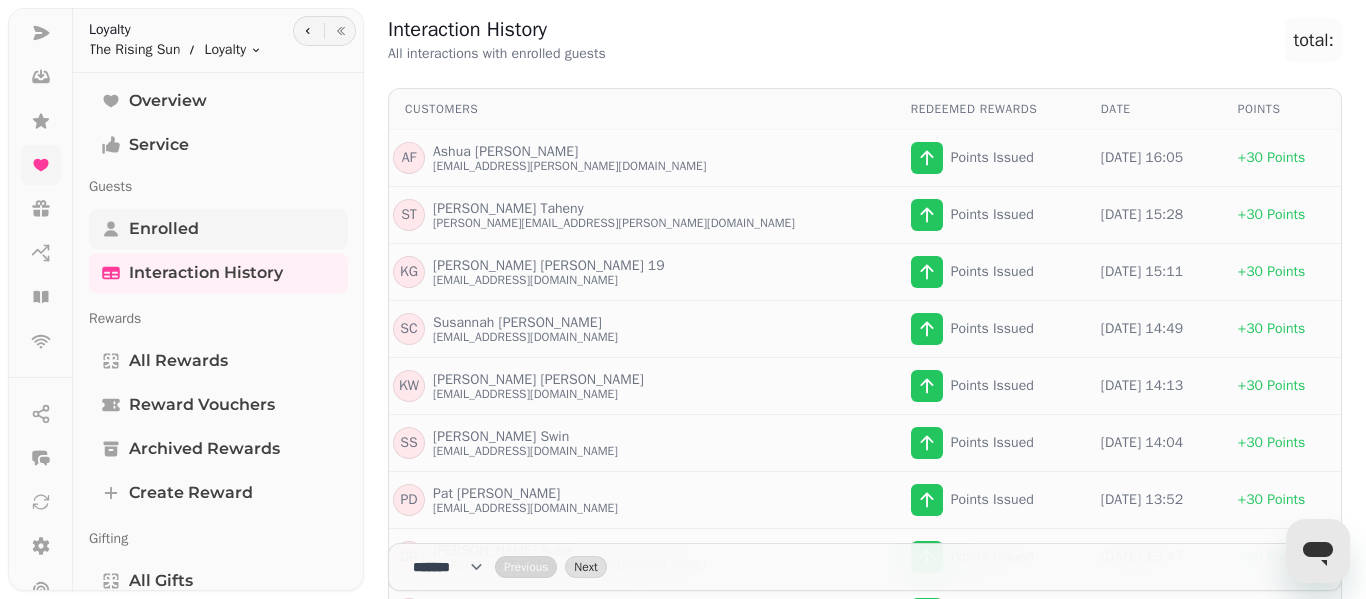 click on "Enrolled" at bounding box center [164, 229] 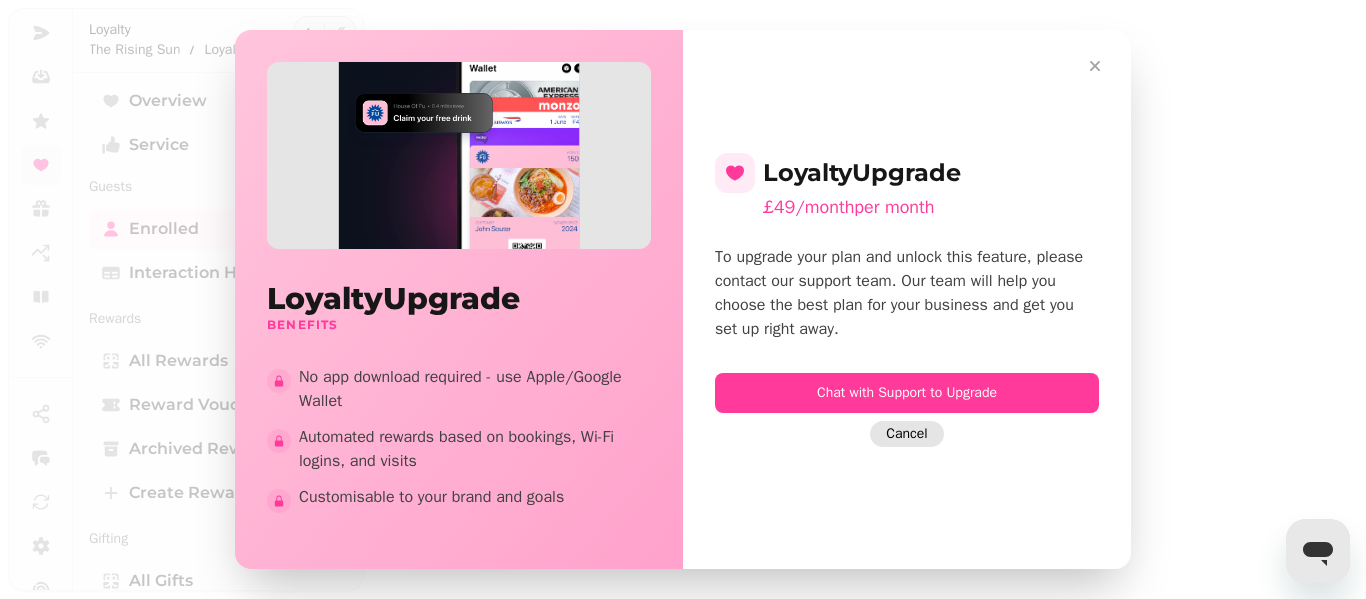 click on "Cancel" at bounding box center [906, 434] 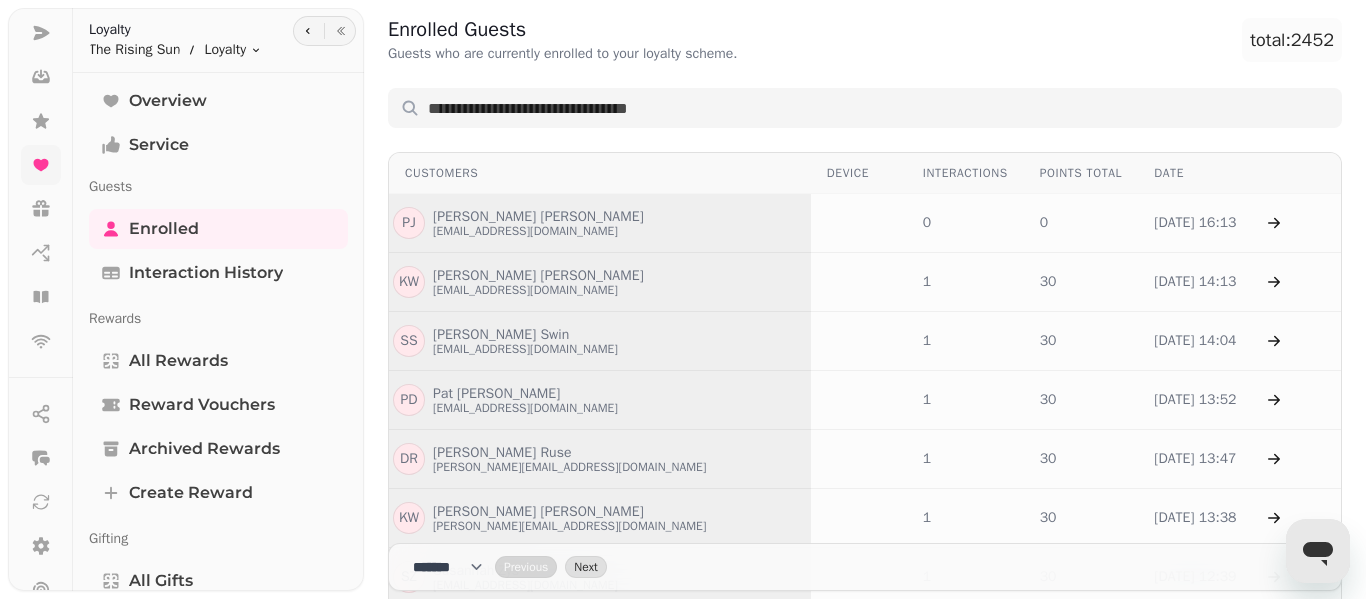 click on "Customers" at bounding box center (600, 173) 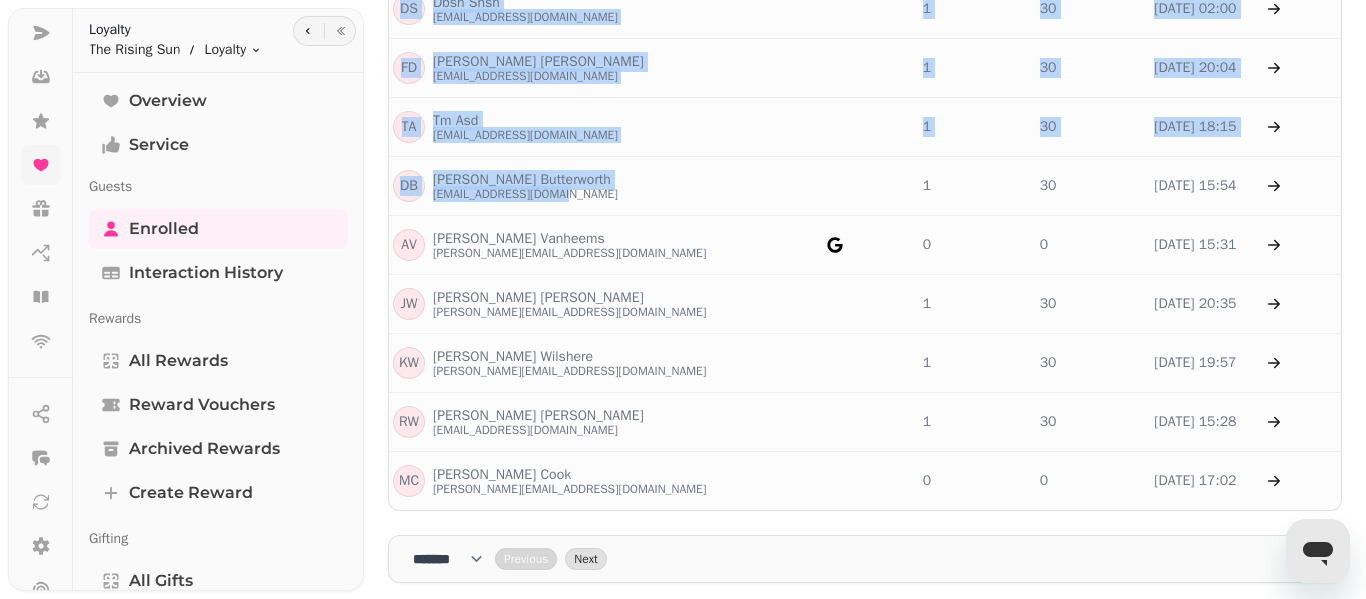 scroll, scrollTop: 0, scrollLeft: 0, axis: both 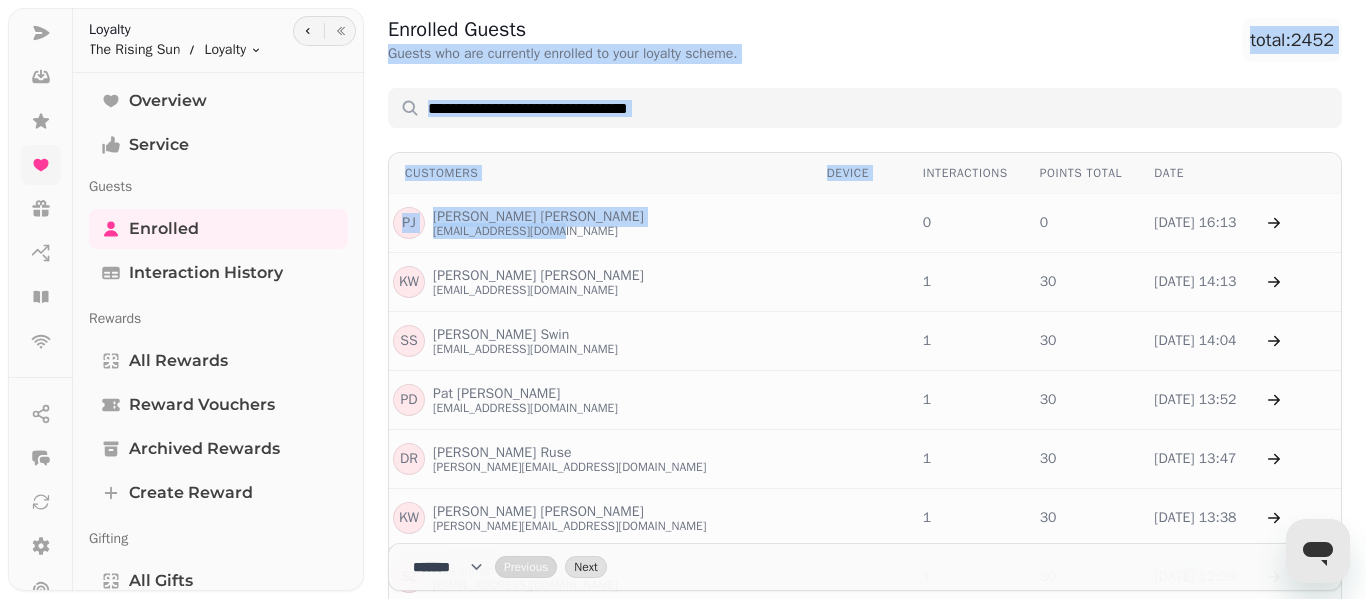 drag, startPoint x: 618, startPoint y: 212, endPoint x: 651, endPoint y: -121, distance: 334.63113 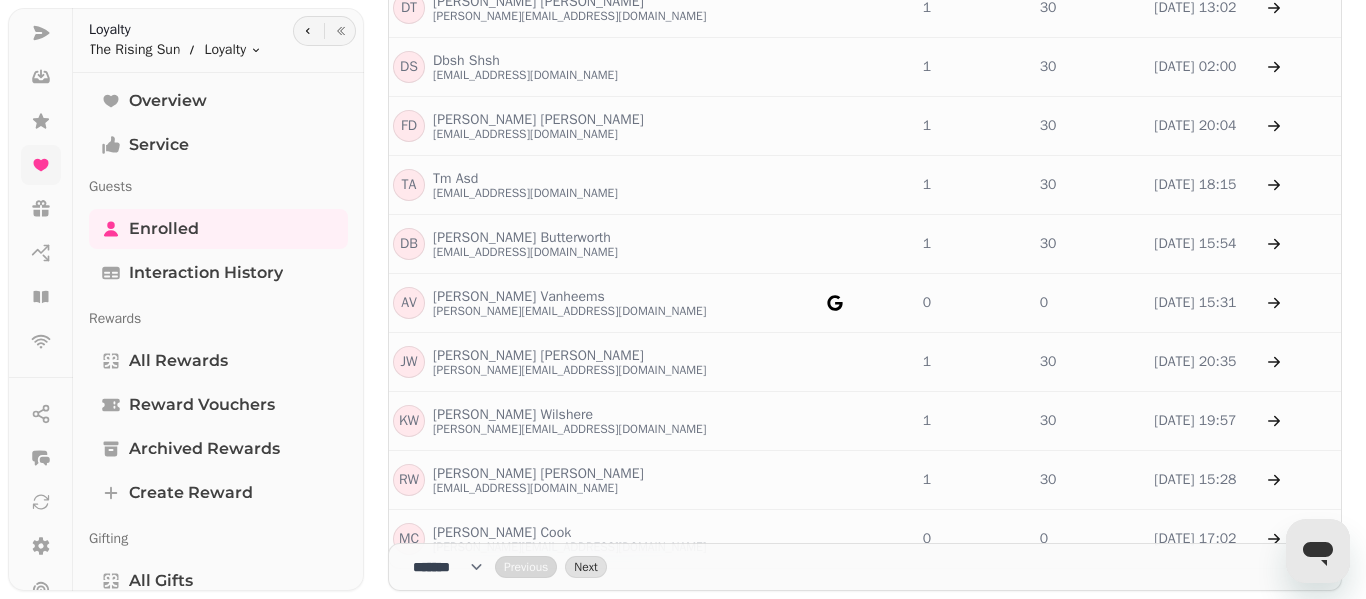 scroll, scrollTop: 1158, scrollLeft: 0, axis: vertical 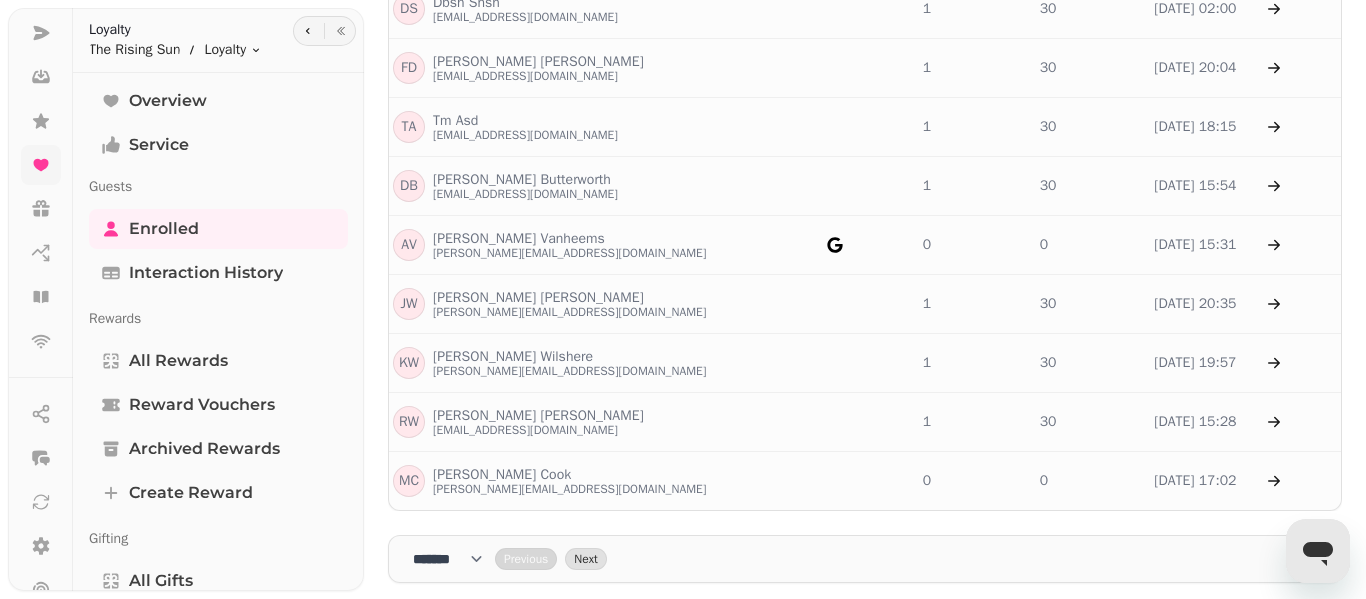 click on "**** * **** ** **** ** **** ** **** *** **** *** **** ***" at bounding box center [454, 559] 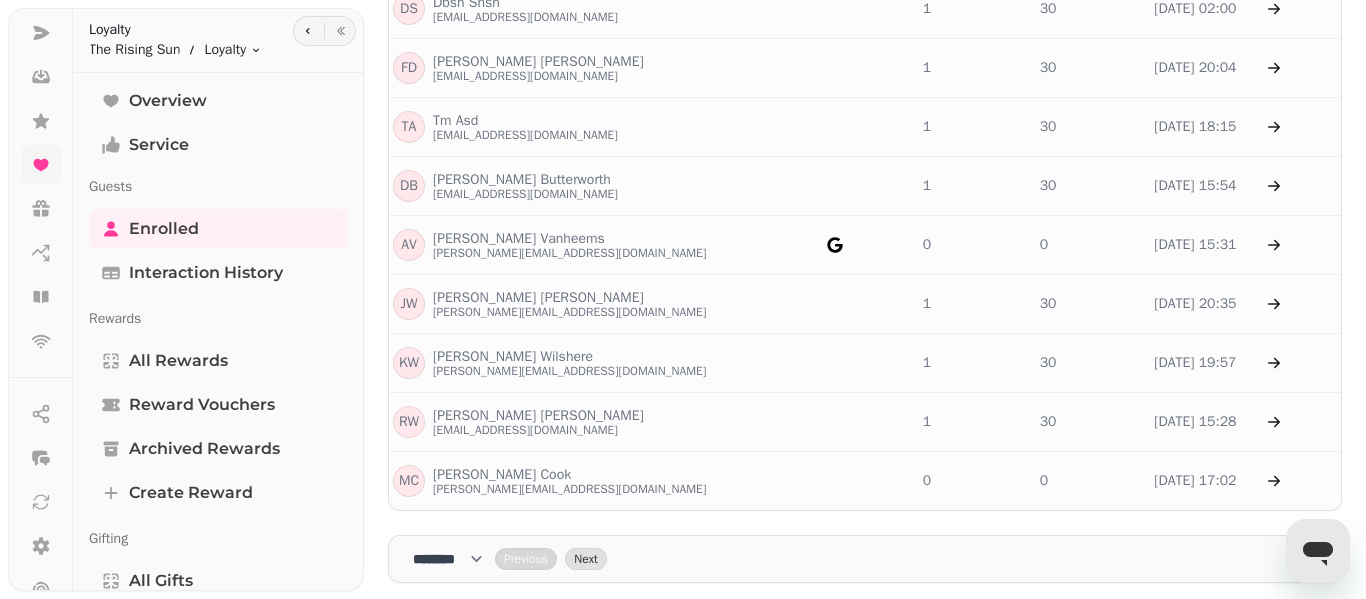 click on "**** * **** ** **** ** **** ** **** *** **** *** **** ***" at bounding box center (454, 559) 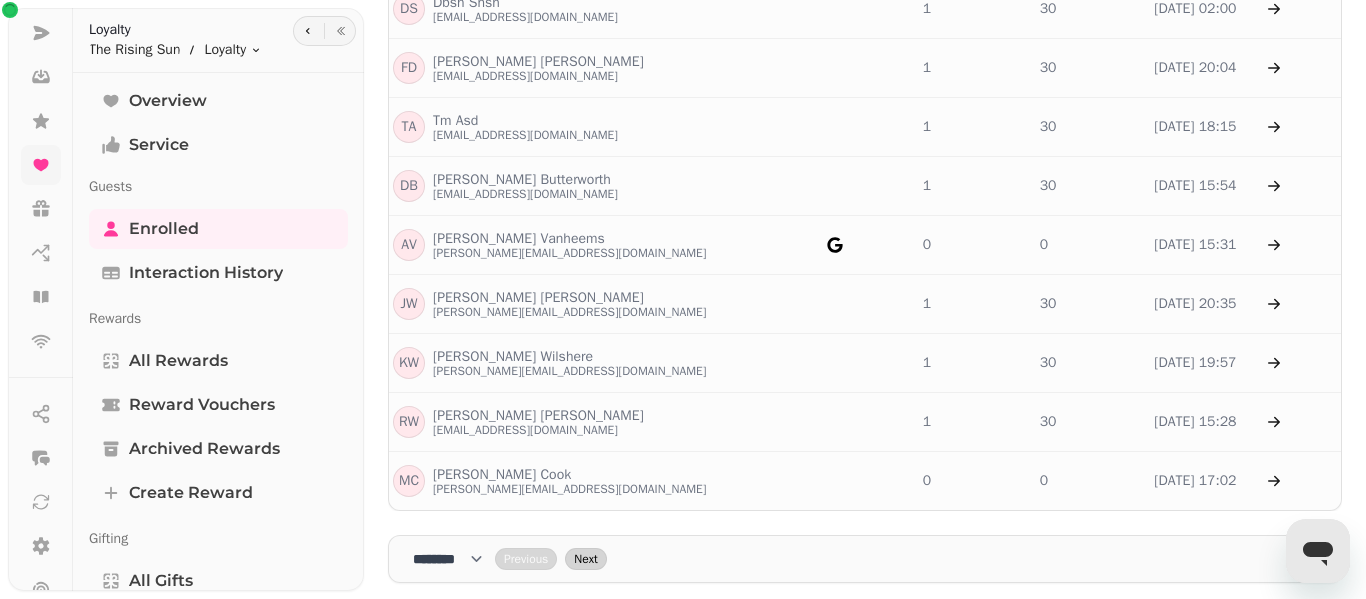click on "Next" at bounding box center (585, 559) 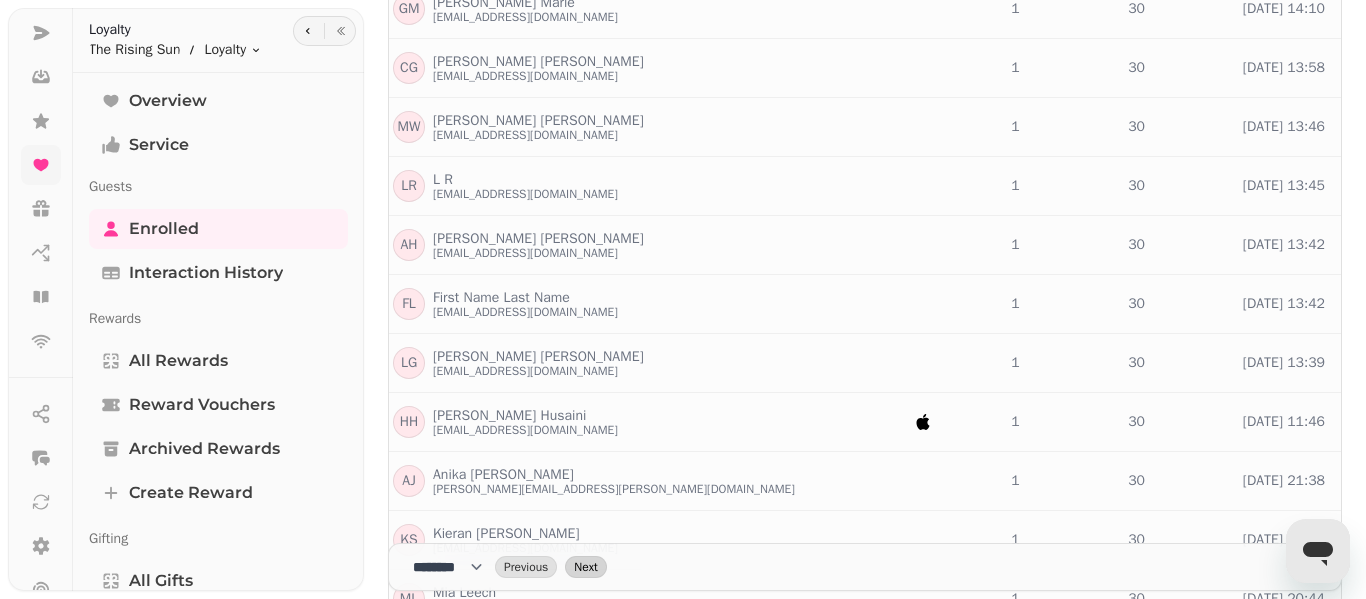 type 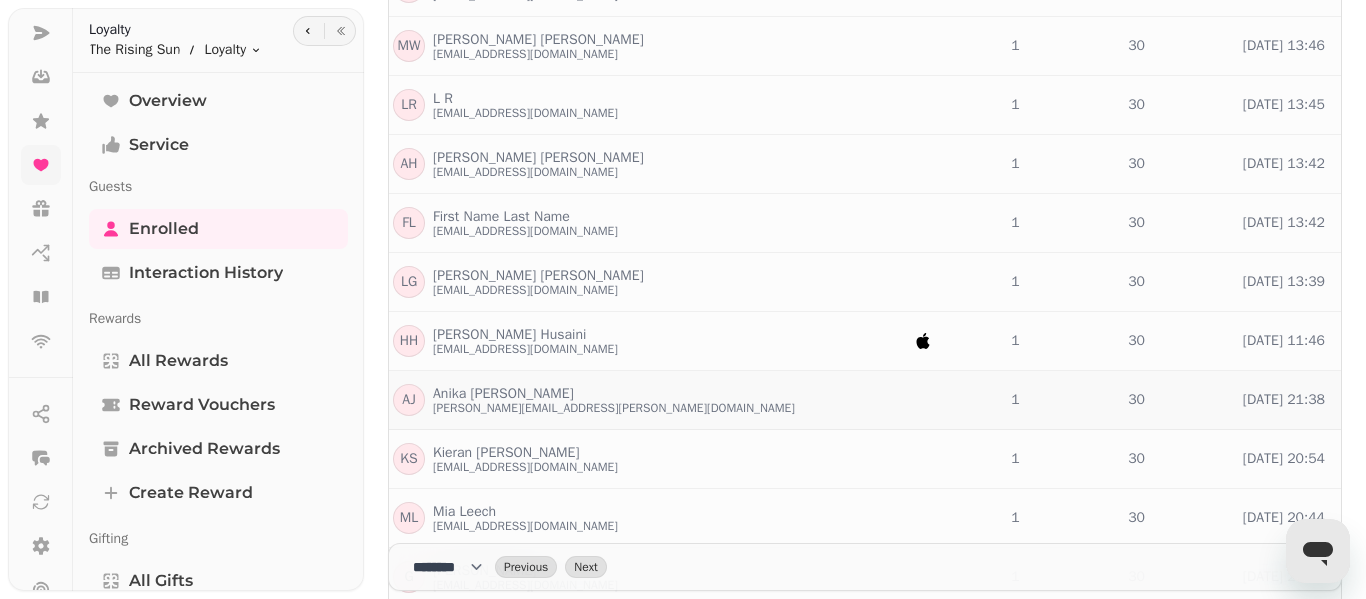 scroll, scrollTop: 1240, scrollLeft: 0, axis: vertical 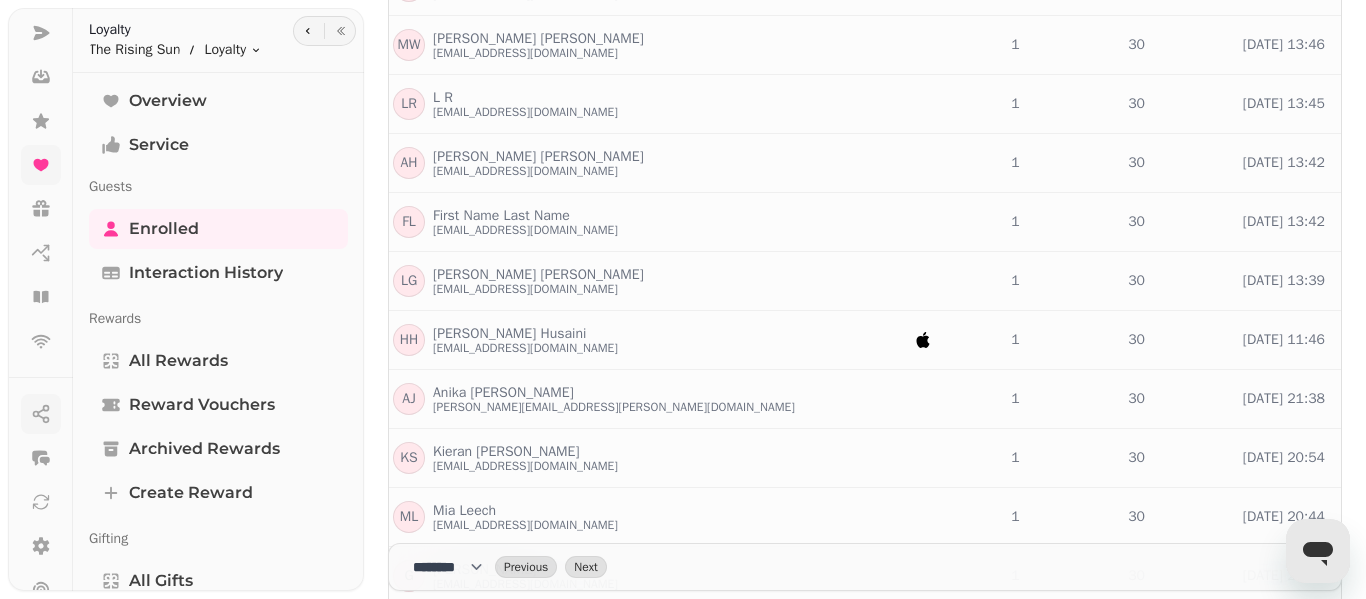 click 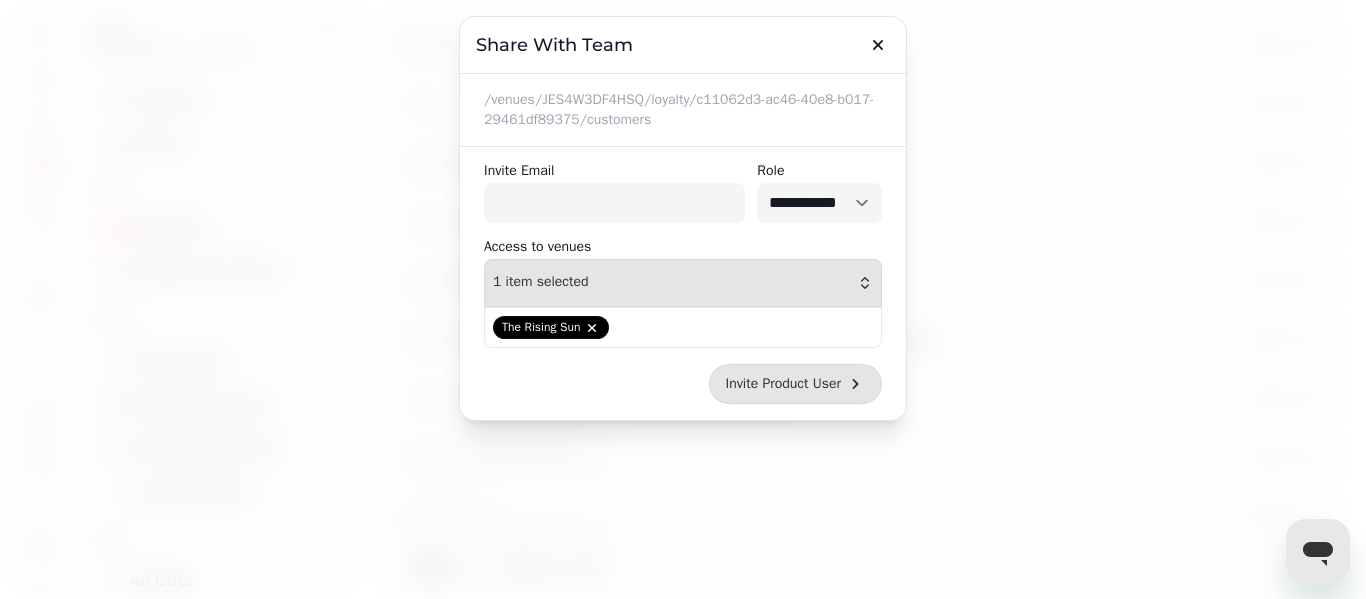 click on "Continue ( 1 item selected )" at bounding box center (237, 376) 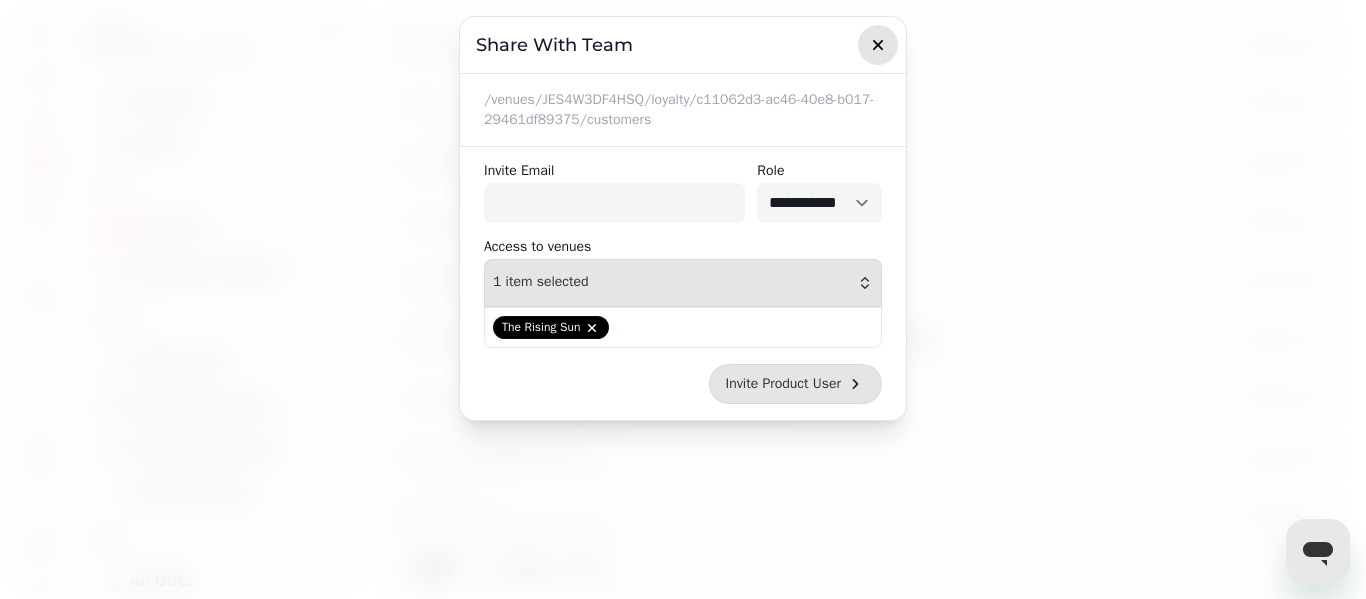 click 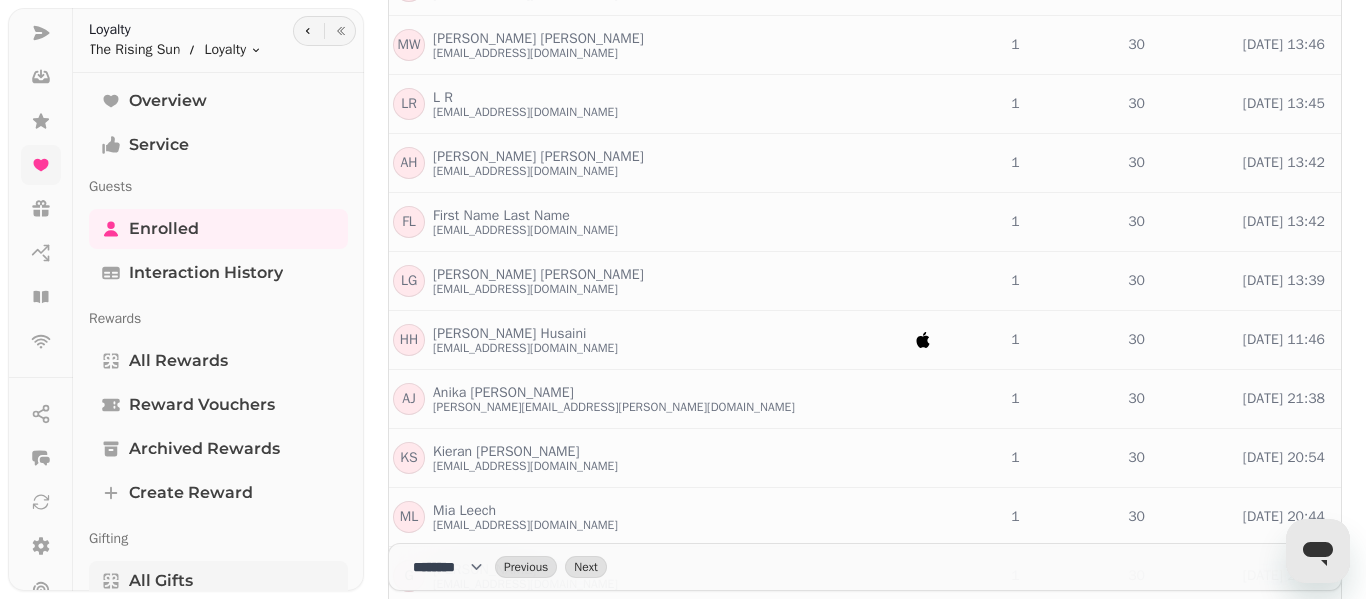 click on "All Gifts" at bounding box center [218, 581] 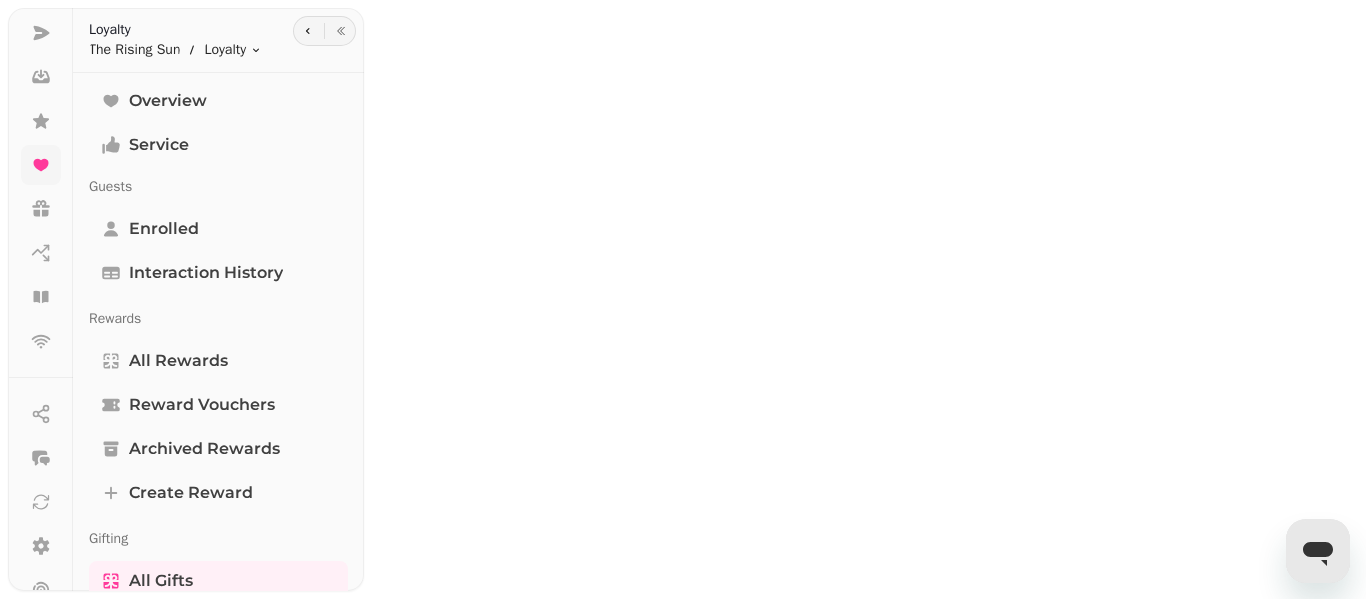 scroll, scrollTop: 0, scrollLeft: 0, axis: both 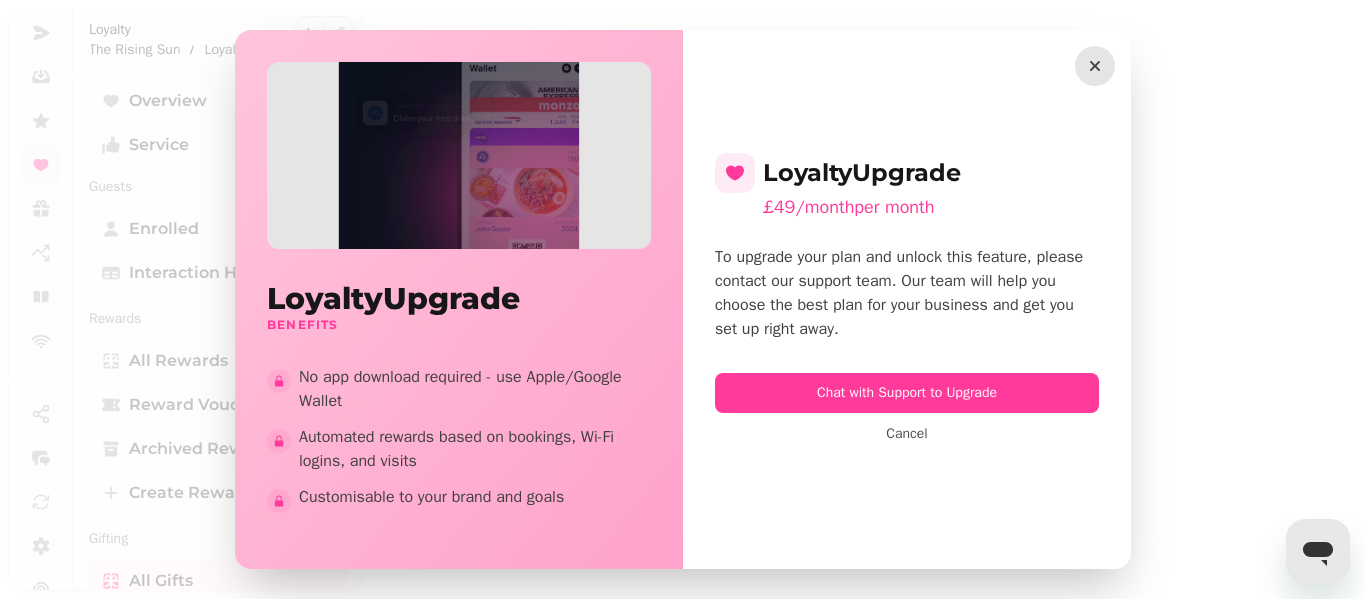 click 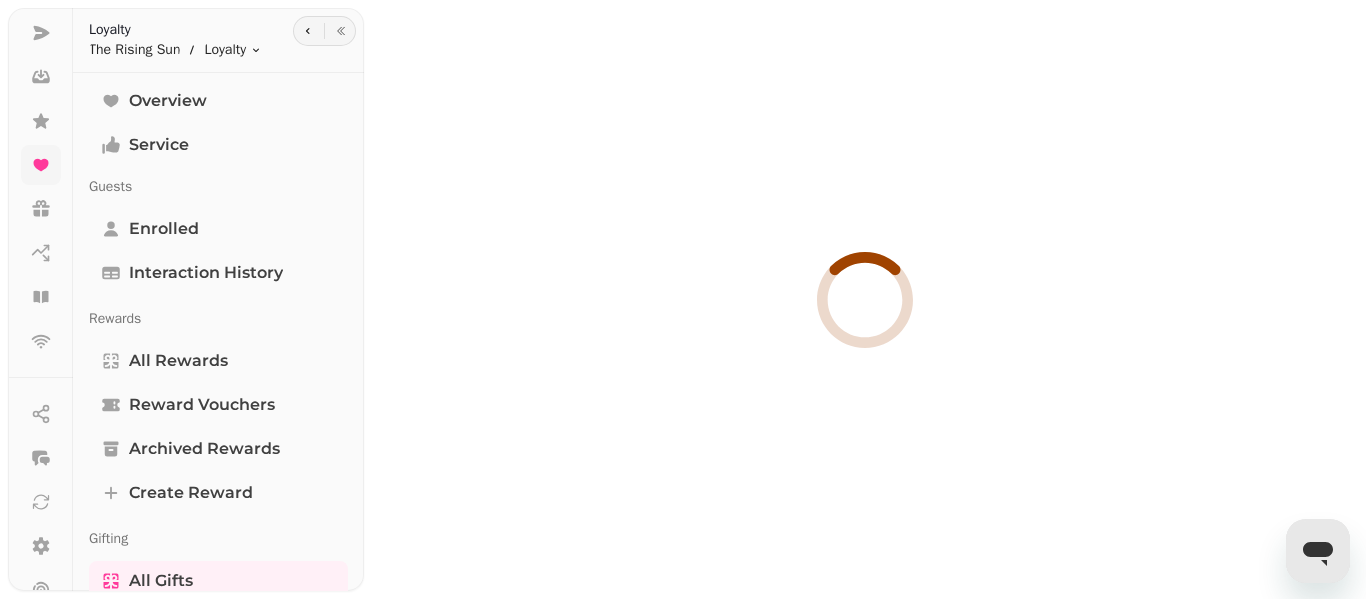 select on "**" 